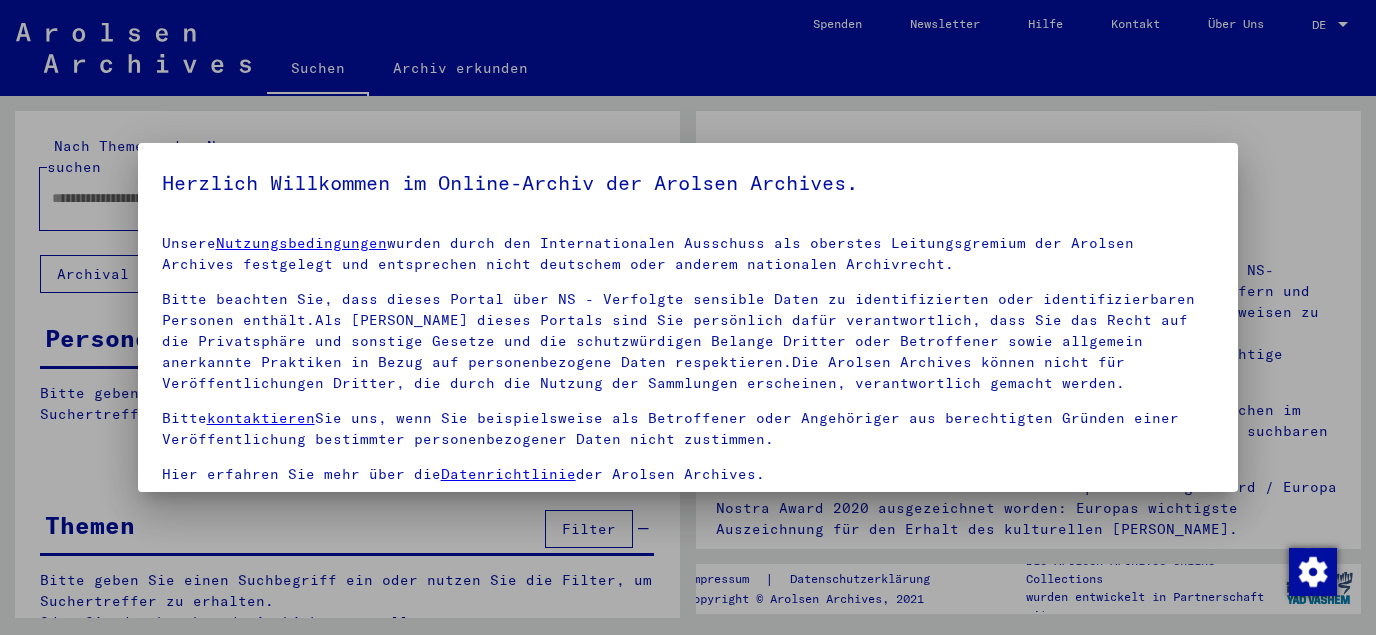 scroll, scrollTop: 0, scrollLeft: 0, axis: both 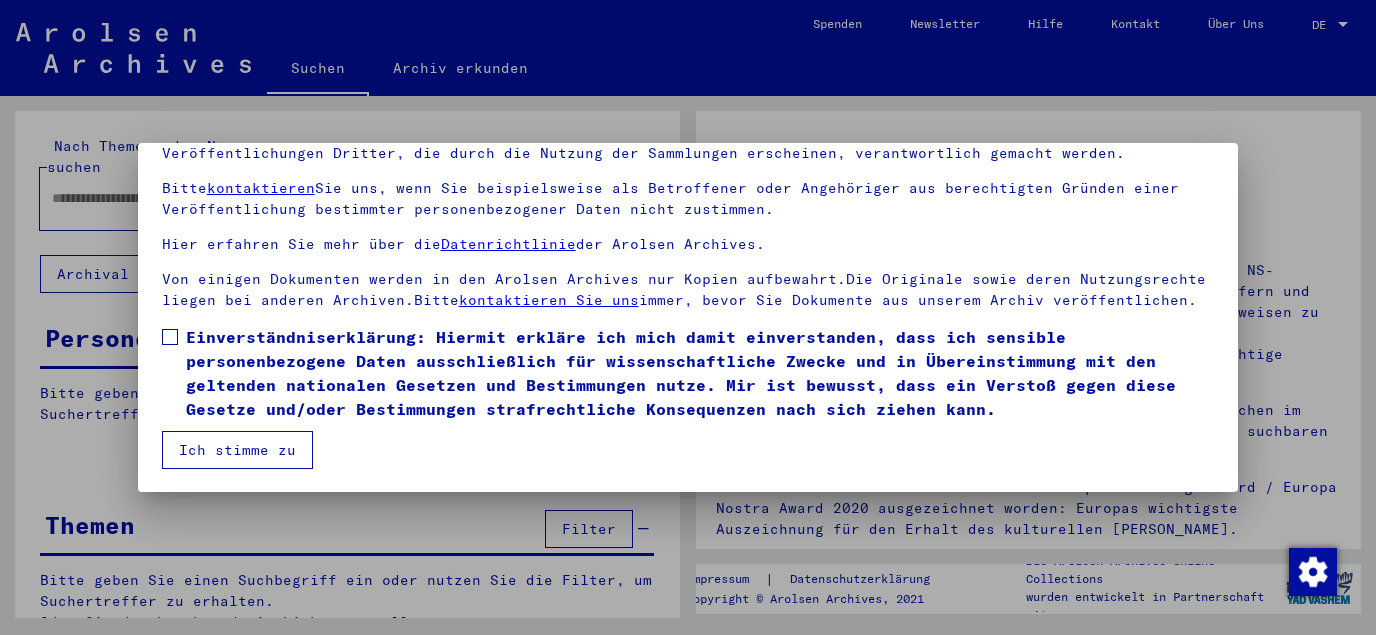 click at bounding box center (170, 337) 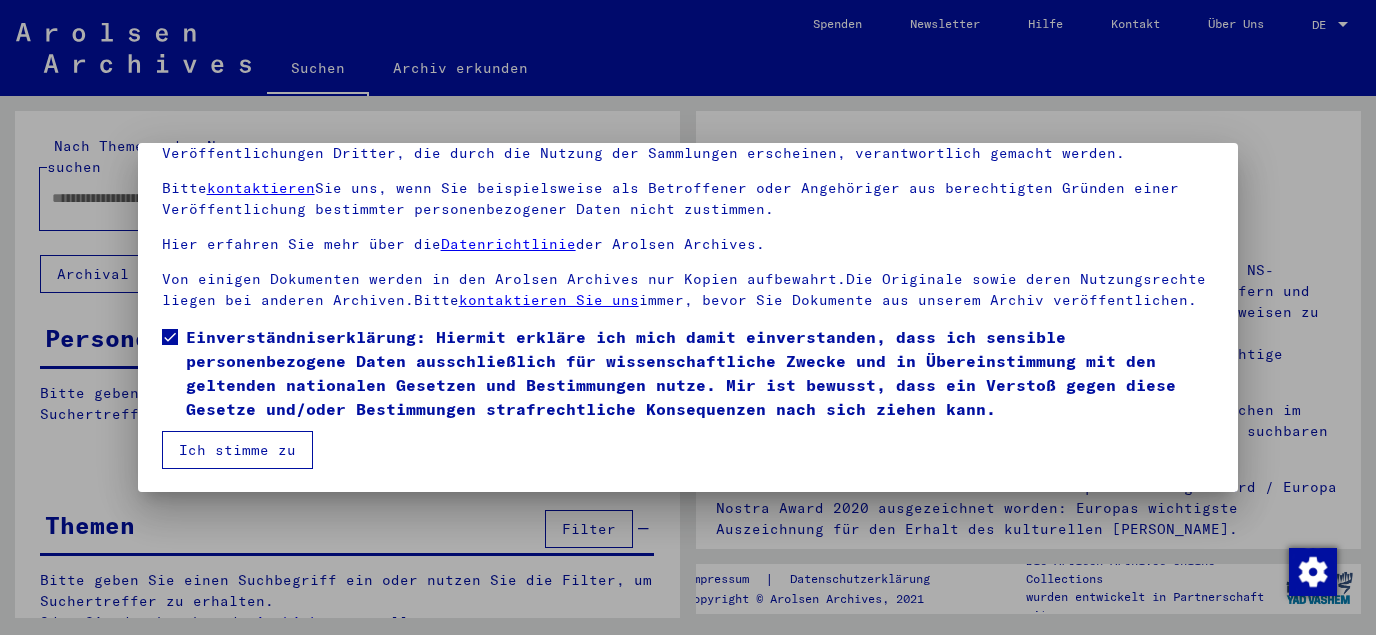 click on "Ich stimme zu" at bounding box center (237, 450) 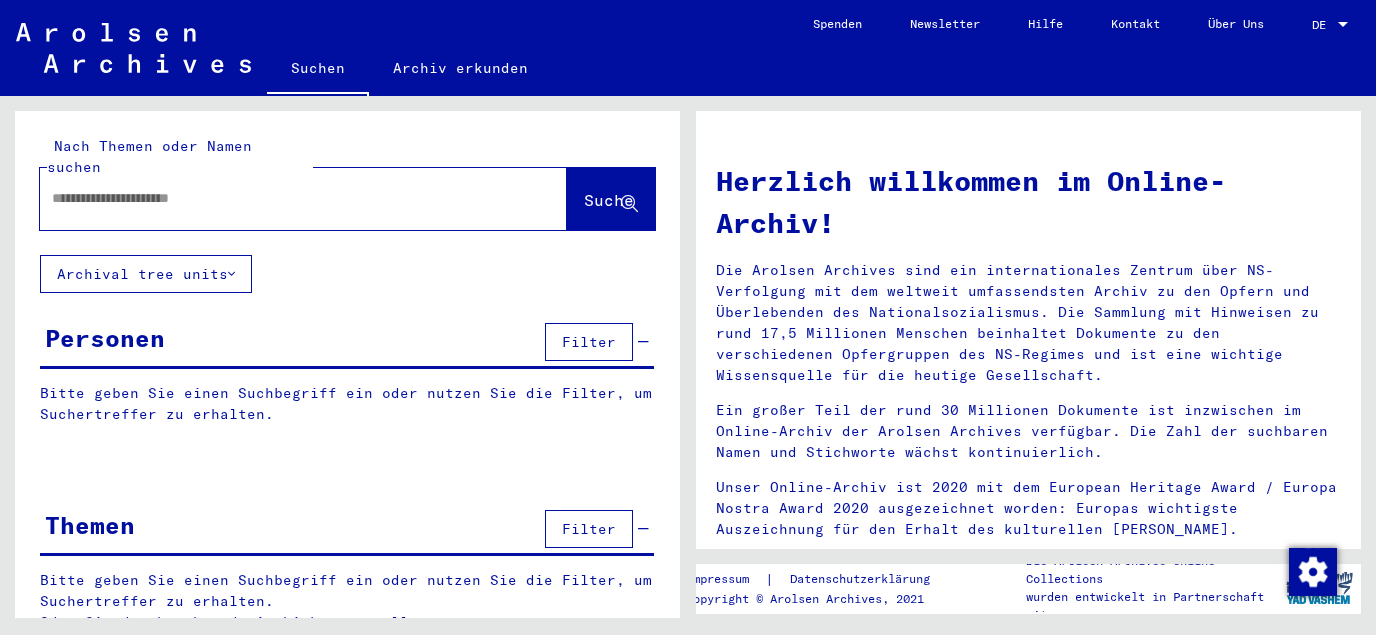 drag, startPoint x: 209, startPoint y: 151, endPoint x: 209, endPoint y: 165, distance: 14 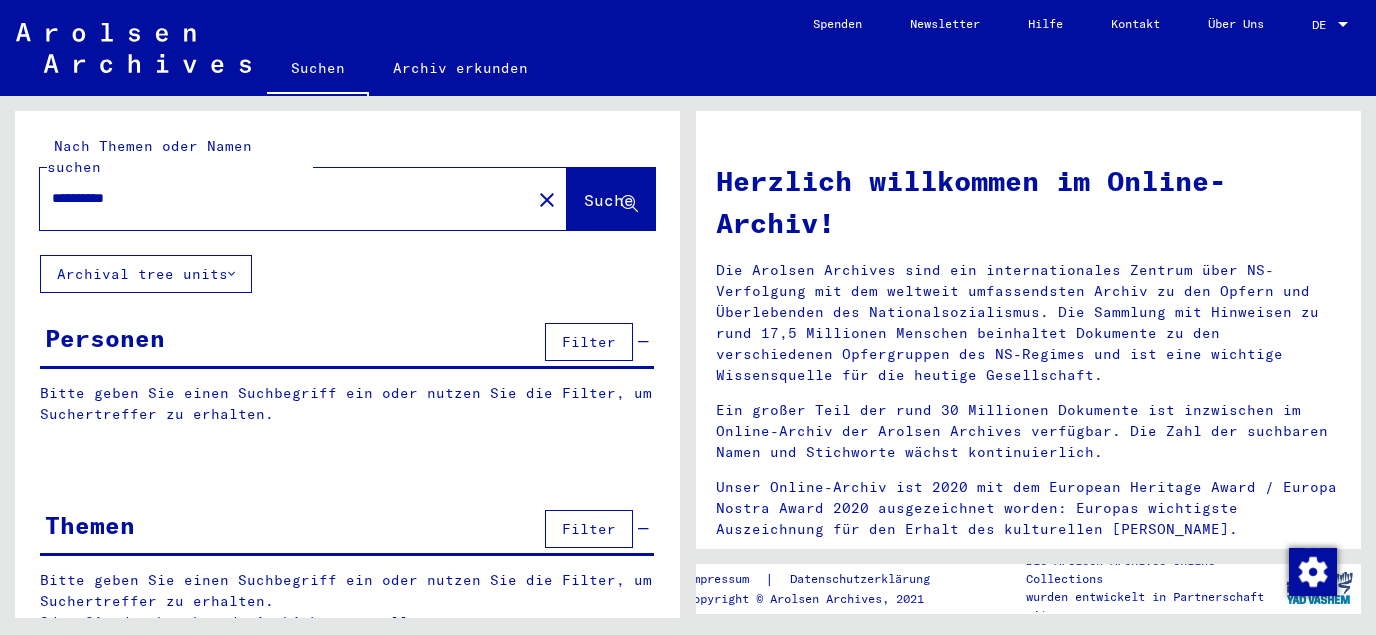 type on "**********" 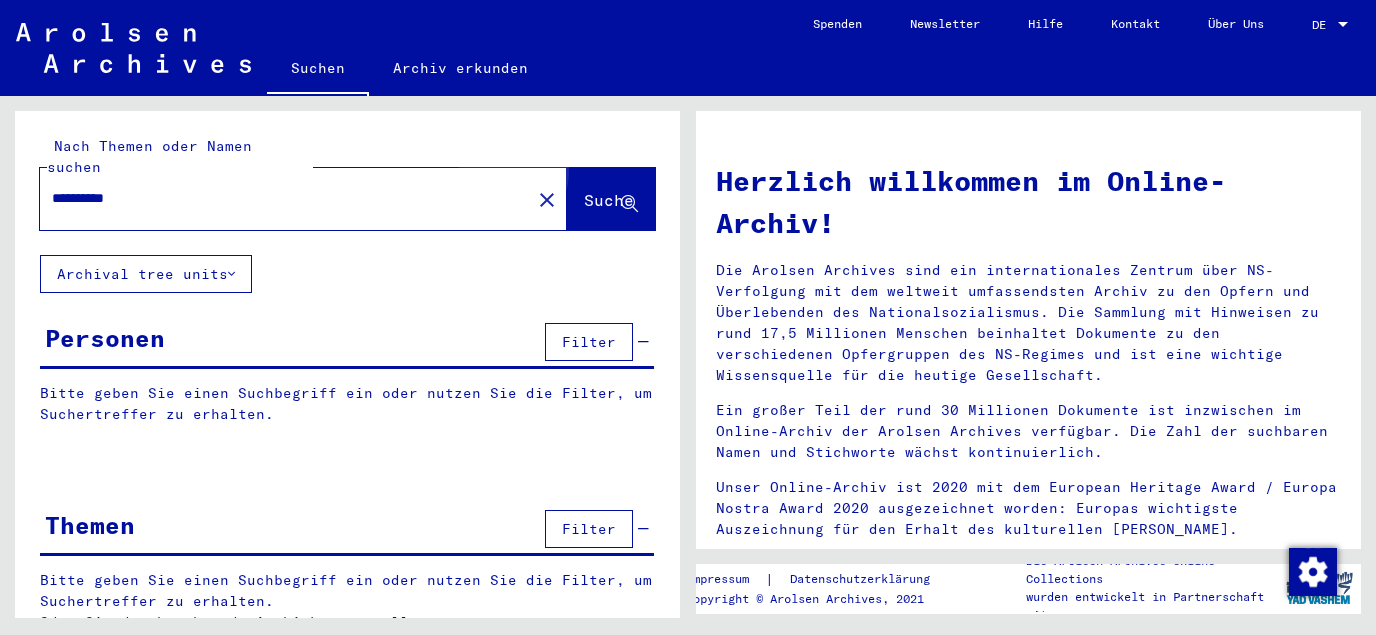 click on "Suche" 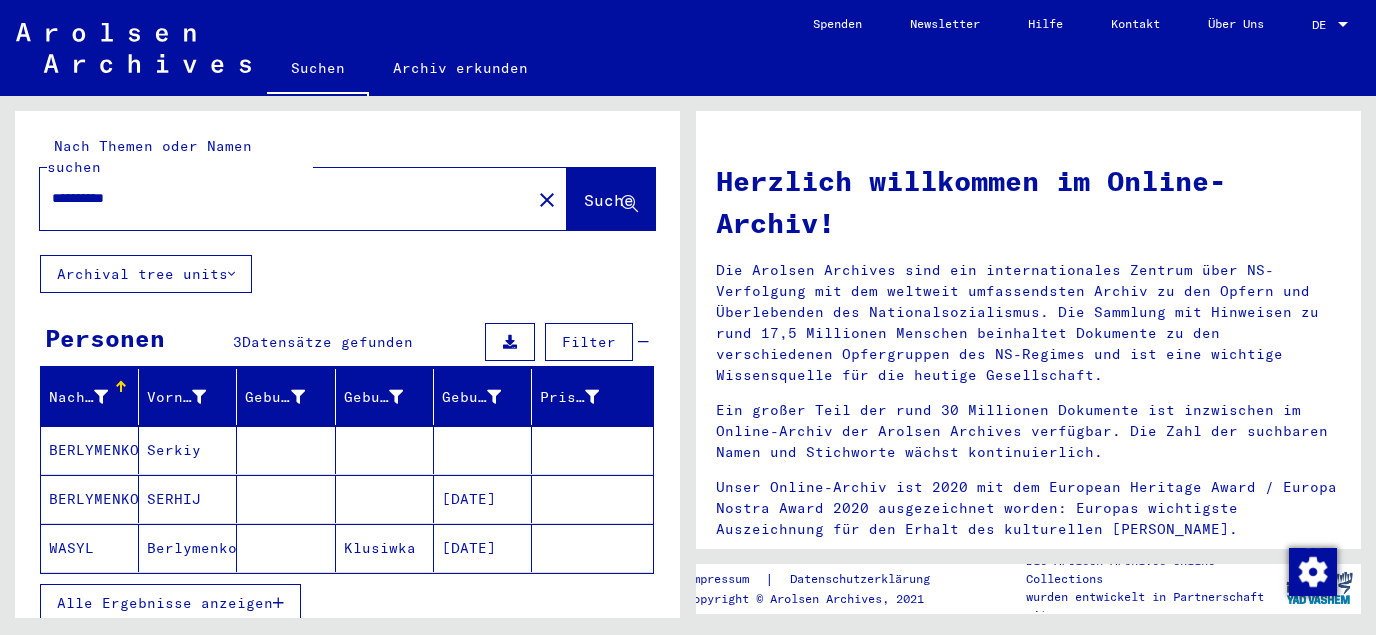 click on "[DATE]" 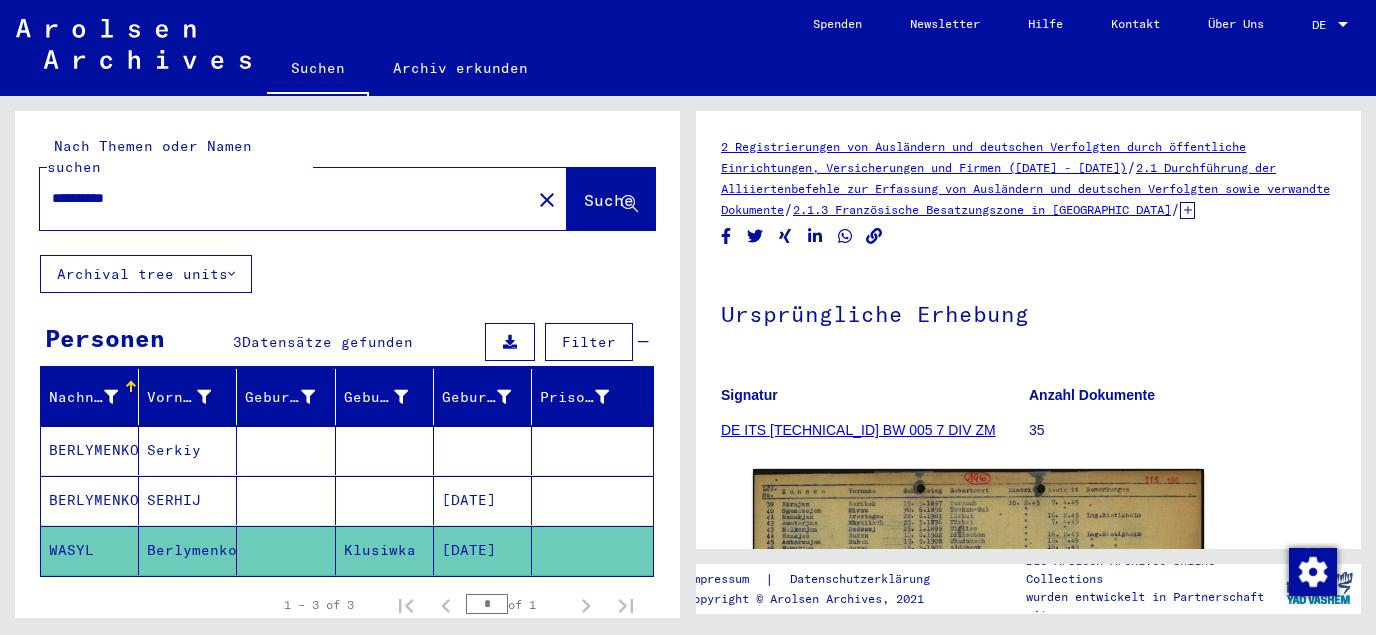 scroll, scrollTop: 323, scrollLeft: 0, axis: vertical 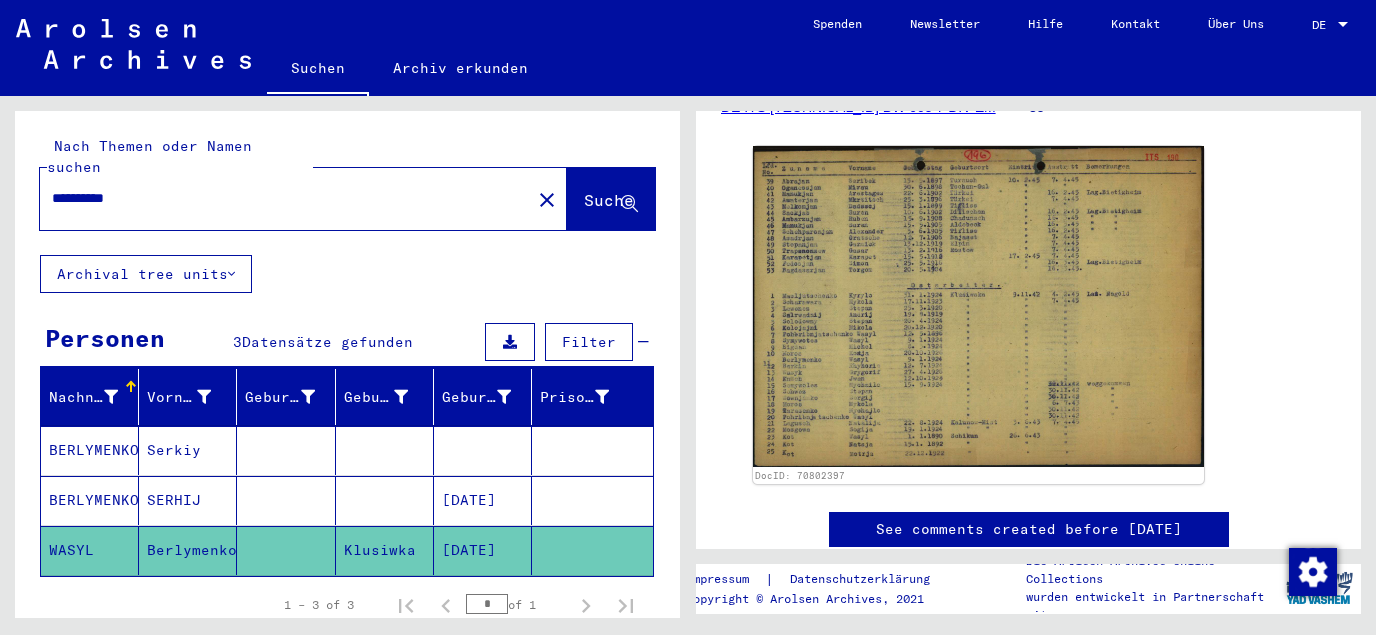 click on "[DATE]" 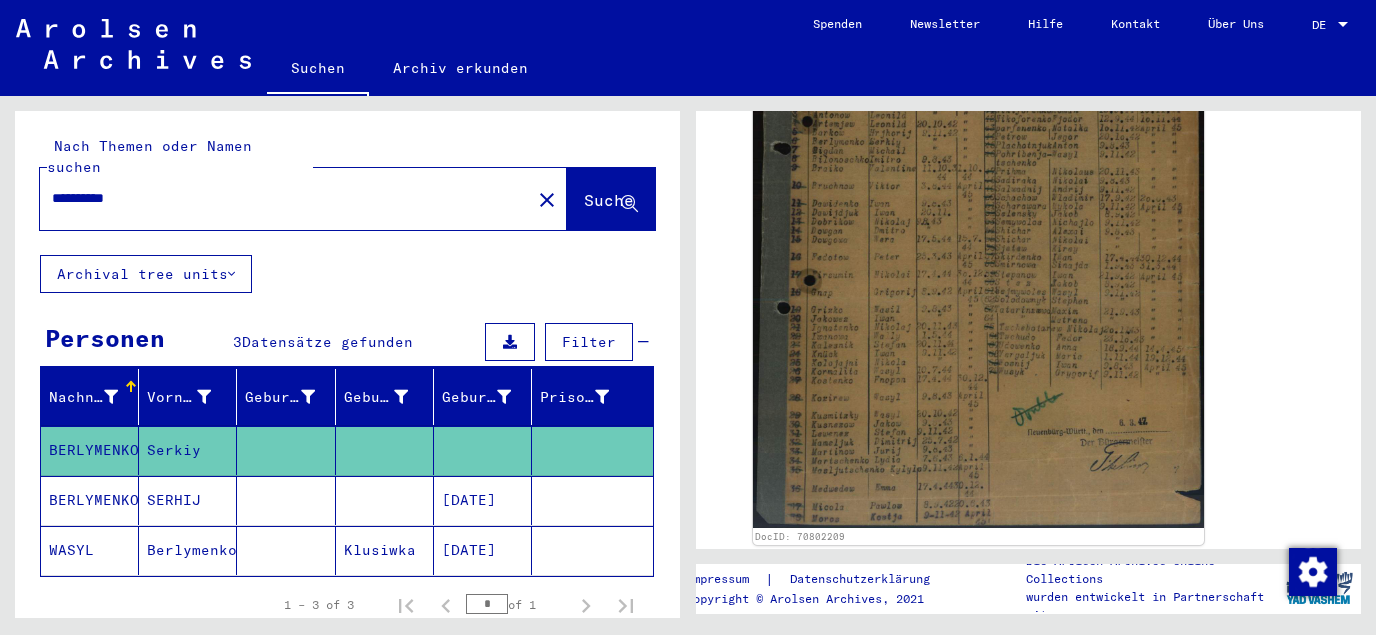 scroll, scrollTop: 538, scrollLeft: 0, axis: vertical 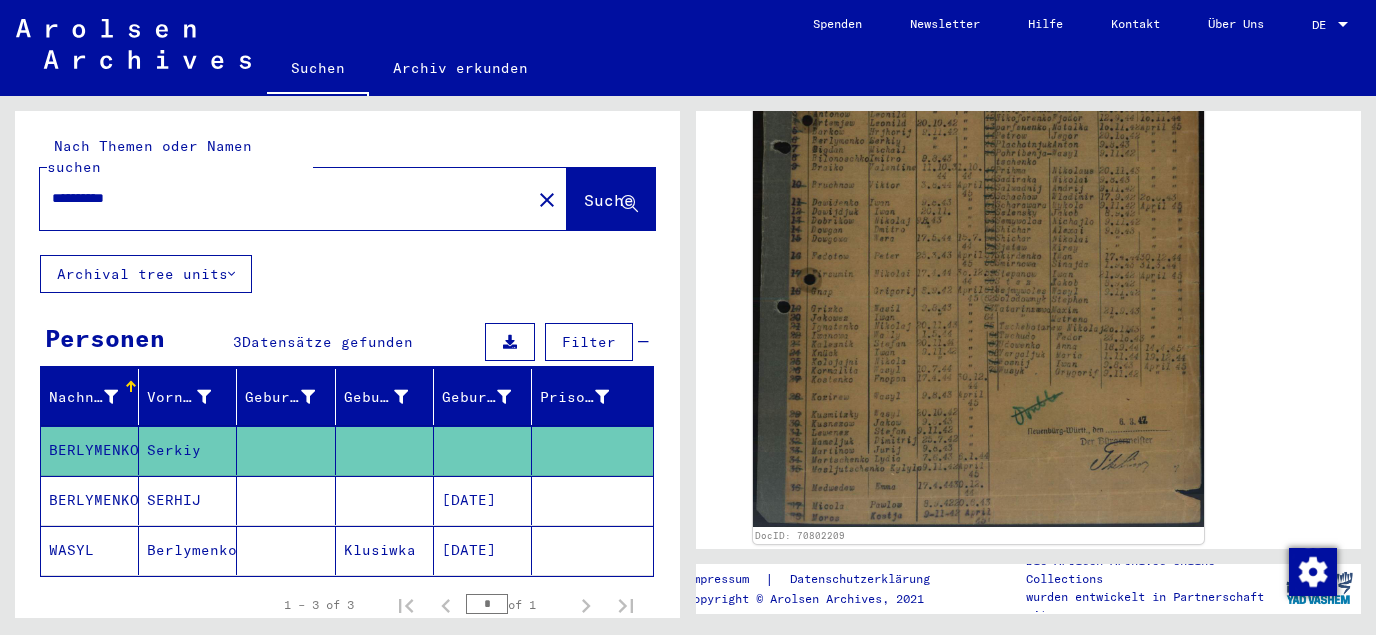 click on "[DATE]" at bounding box center [483, 550] 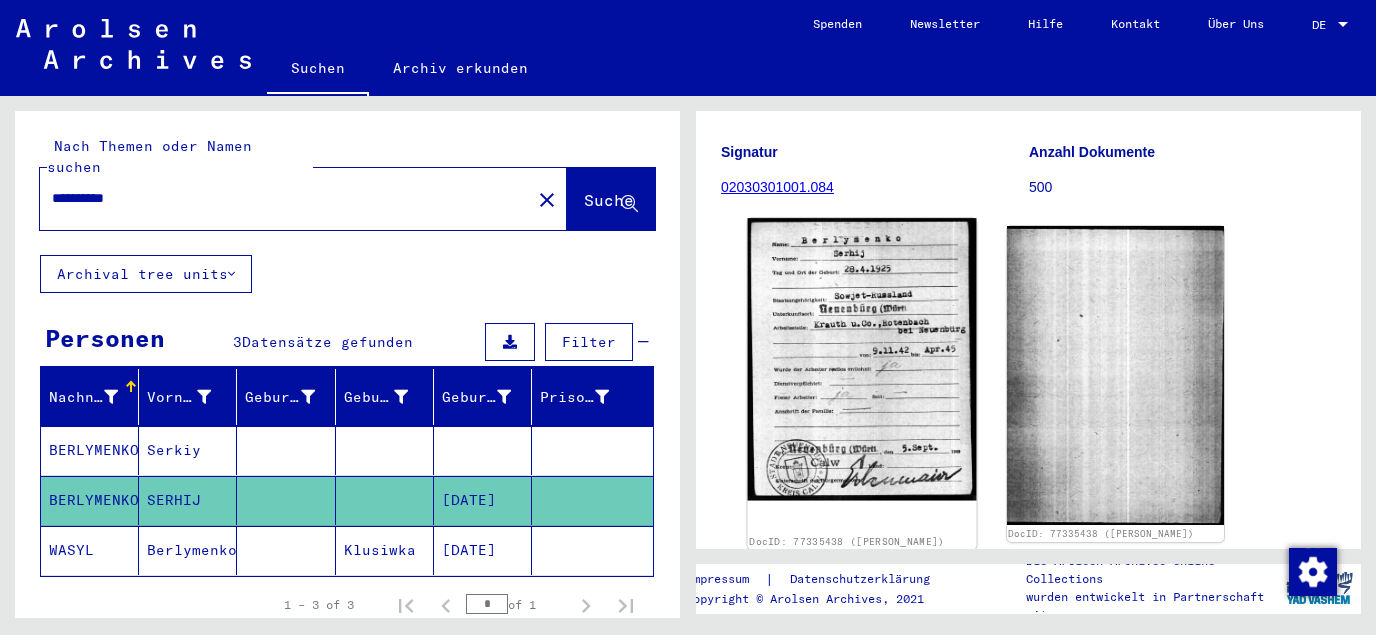 scroll, scrollTop: 430, scrollLeft: 0, axis: vertical 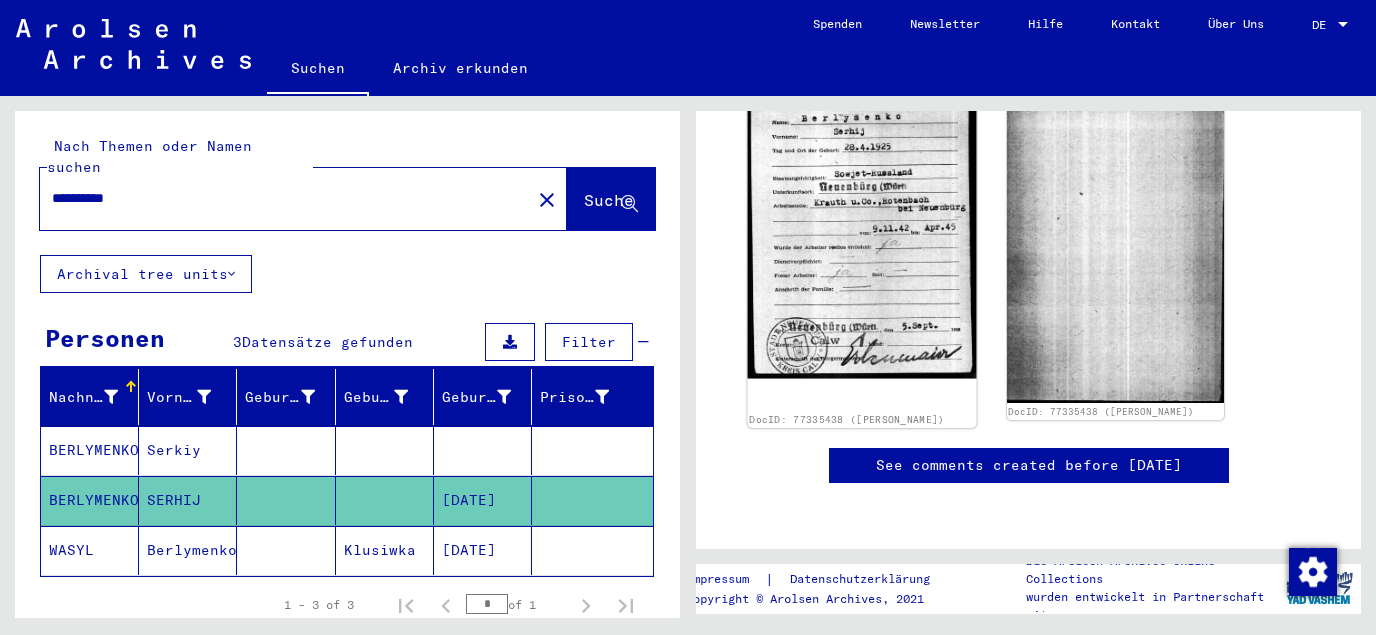 click 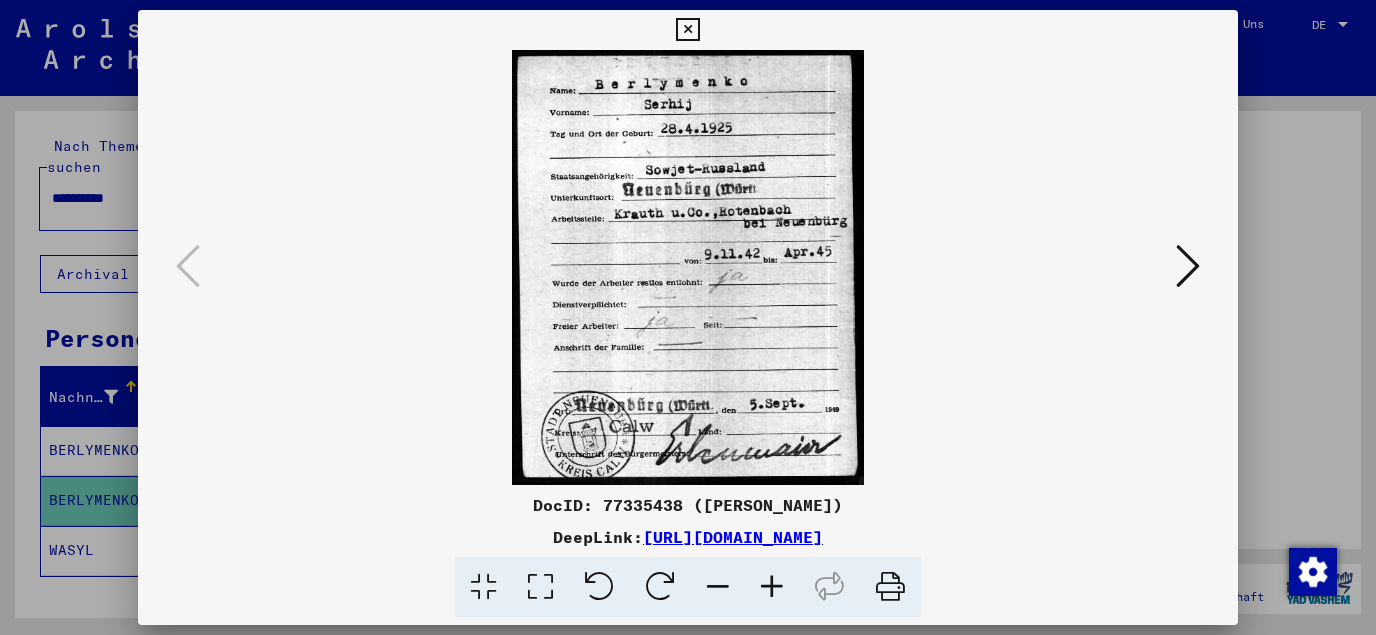 click at bounding box center (687, 30) 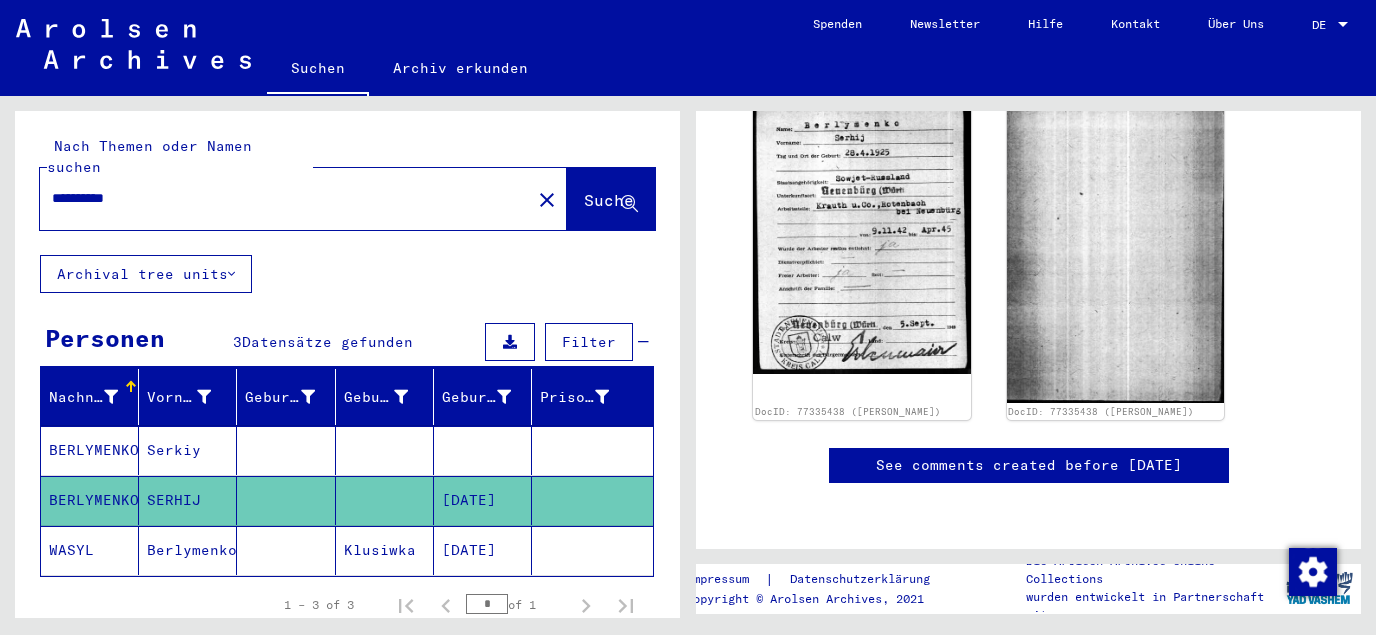 click on "[DATE]" 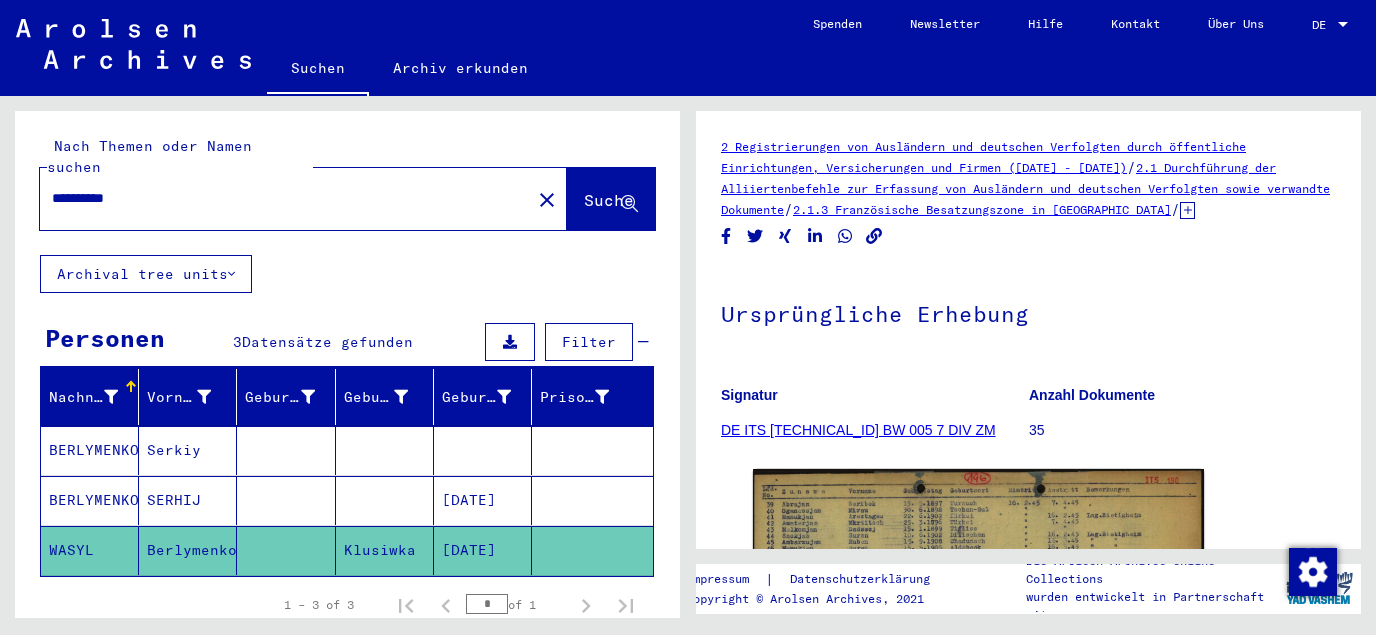 click on "[DATE]" 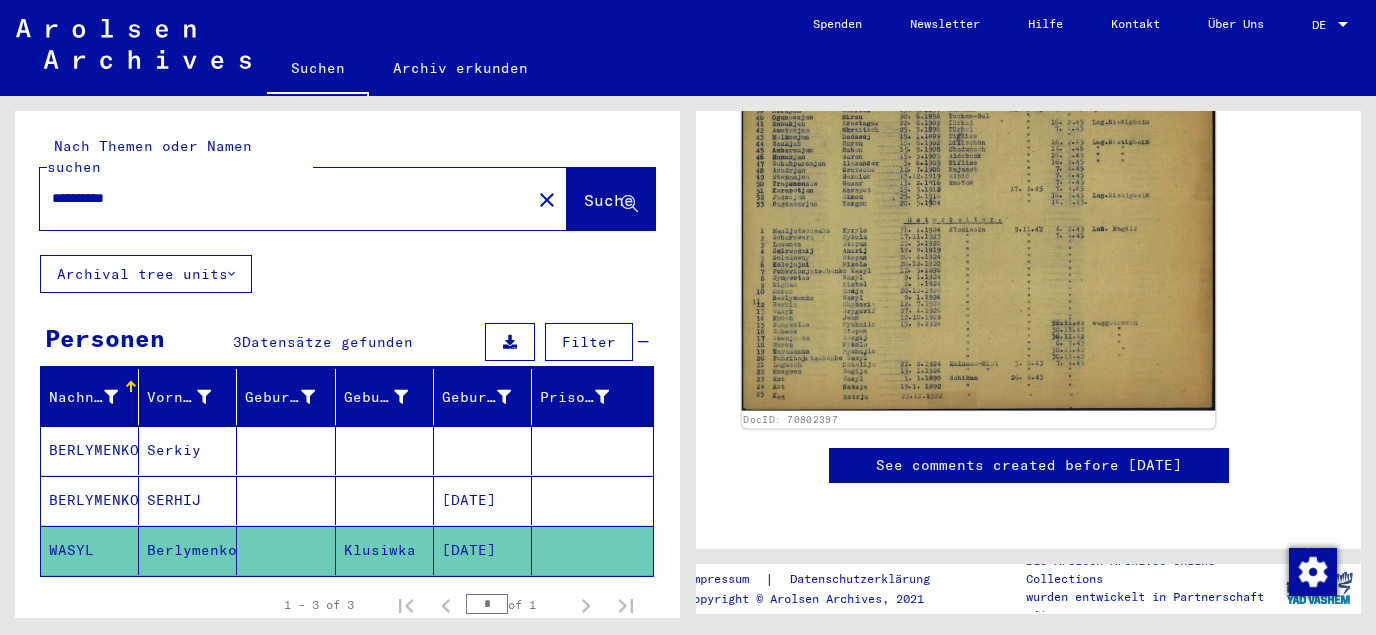 scroll, scrollTop: 430, scrollLeft: 0, axis: vertical 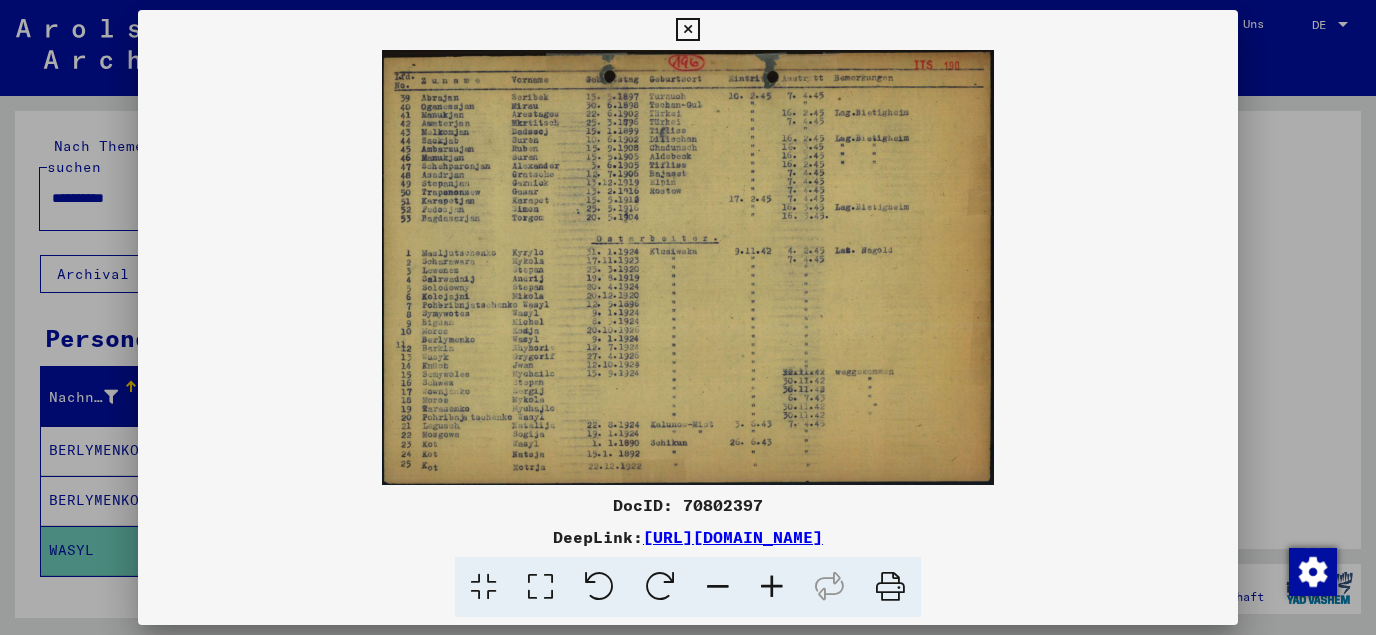 click at bounding box center (540, 587) 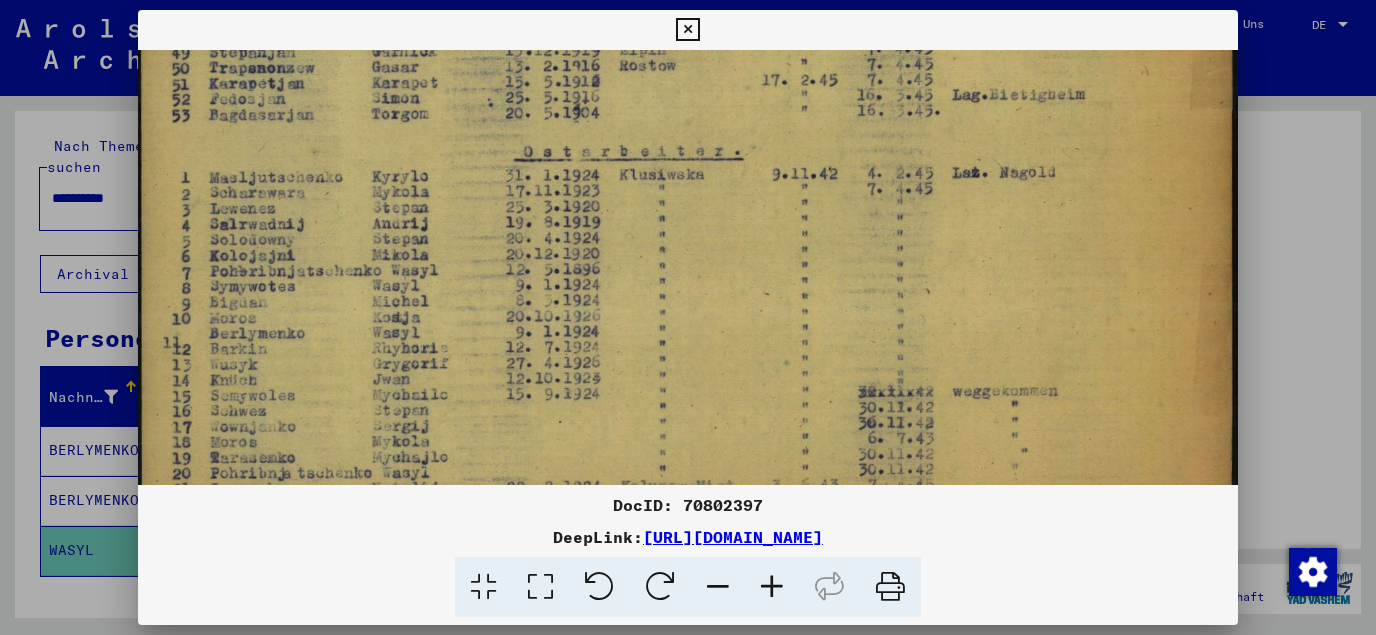 scroll, scrollTop: 240, scrollLeft: 0, axis: vertical 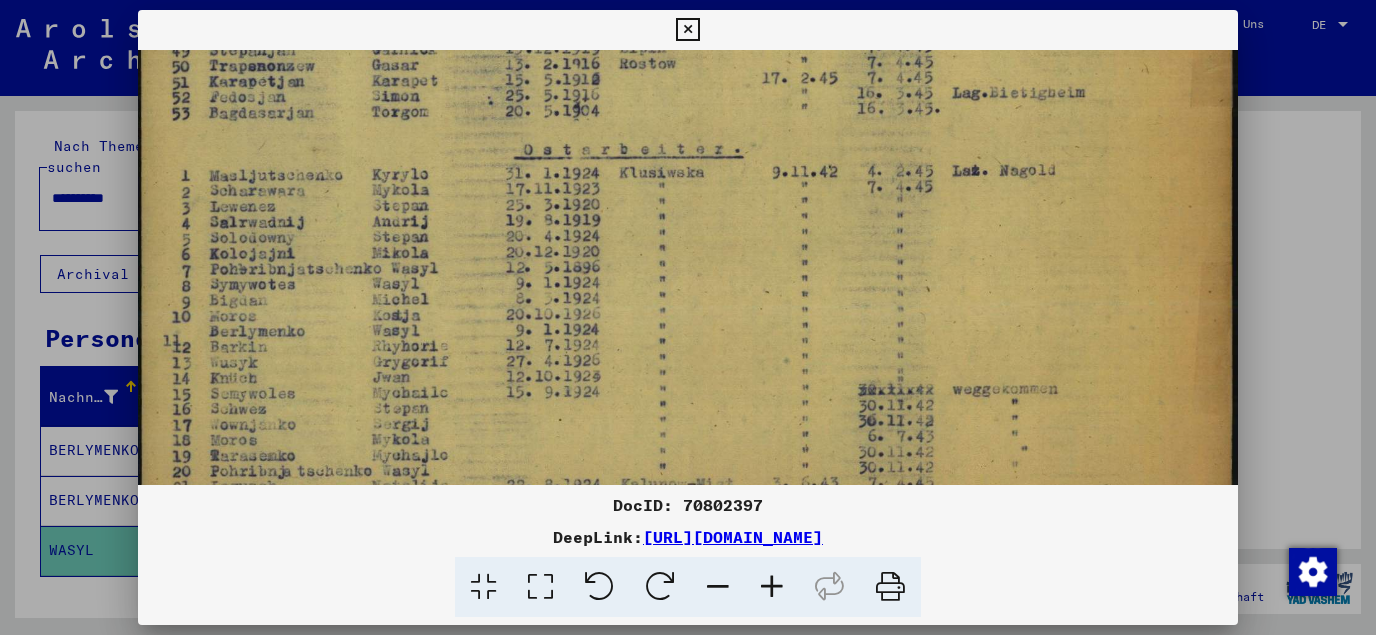 drag, startPoint x: 388, startPoint y: 366, endPoint x: 520, endPoint y: 127, distance: 273.0293 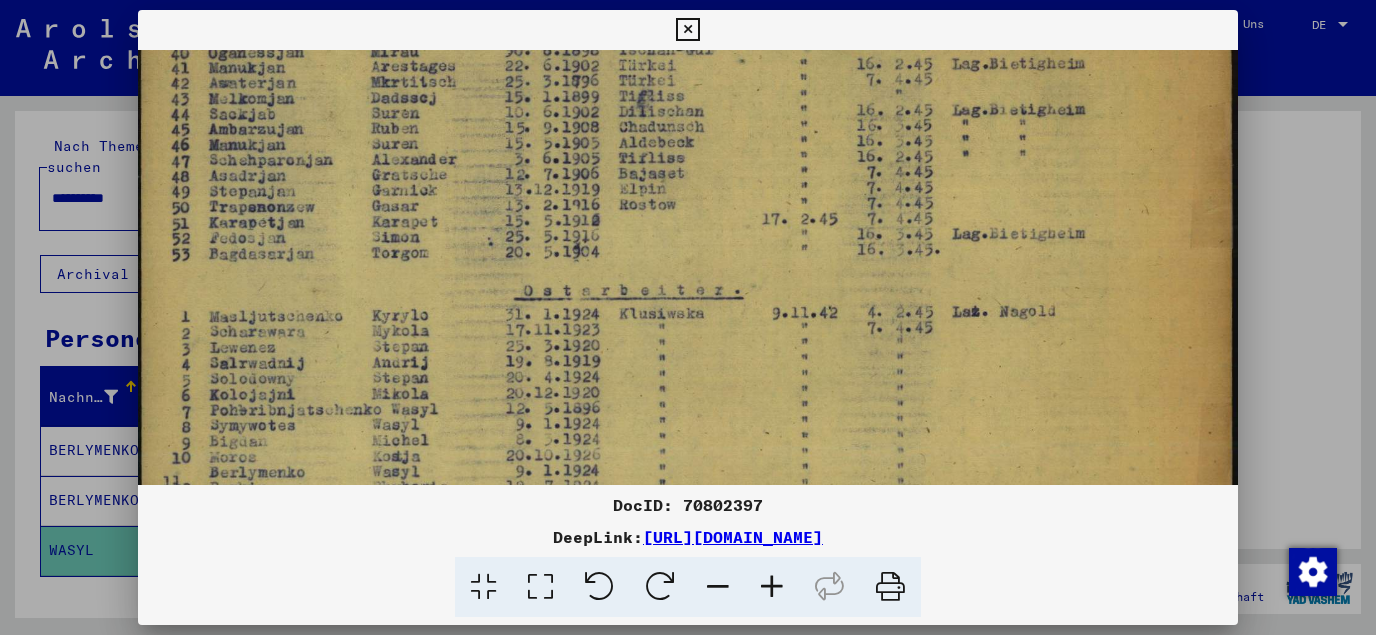 scroll, scrollTop: 98, scrollLeft: 0, axis: vertical 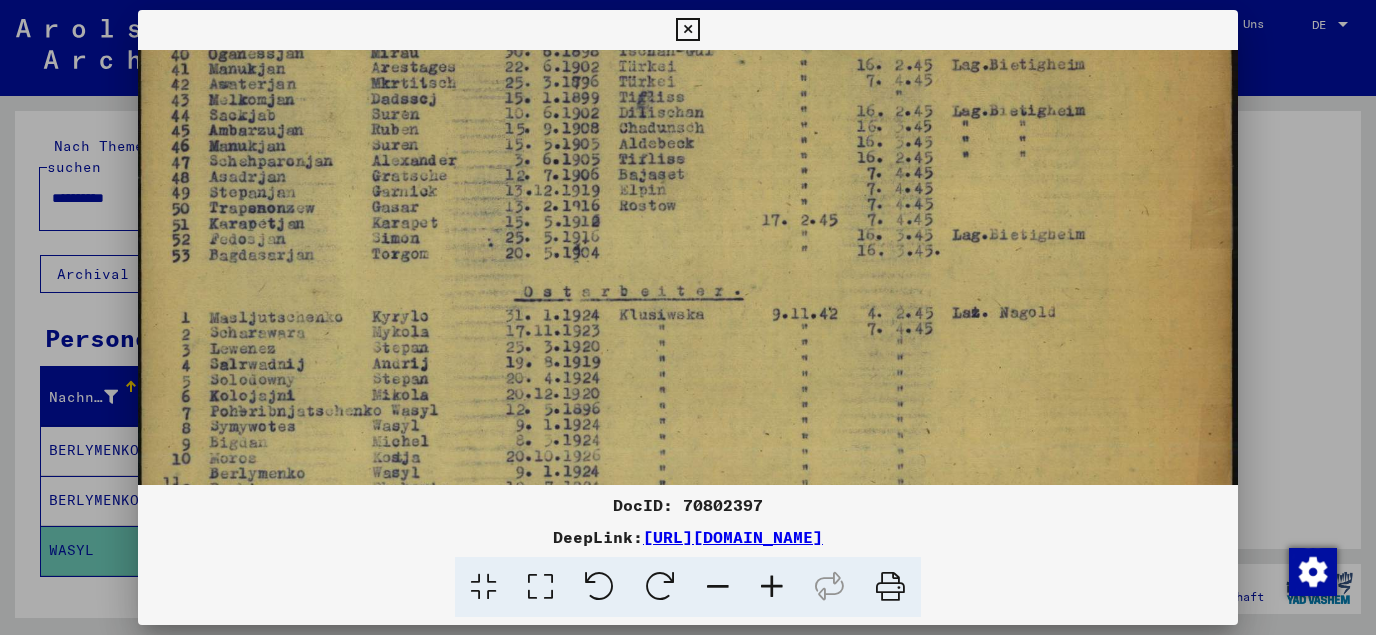 drag, startPoint x: 362, startPoint y: 333, endPoint x: 403, endPoint y: 436, distance: 110.860275 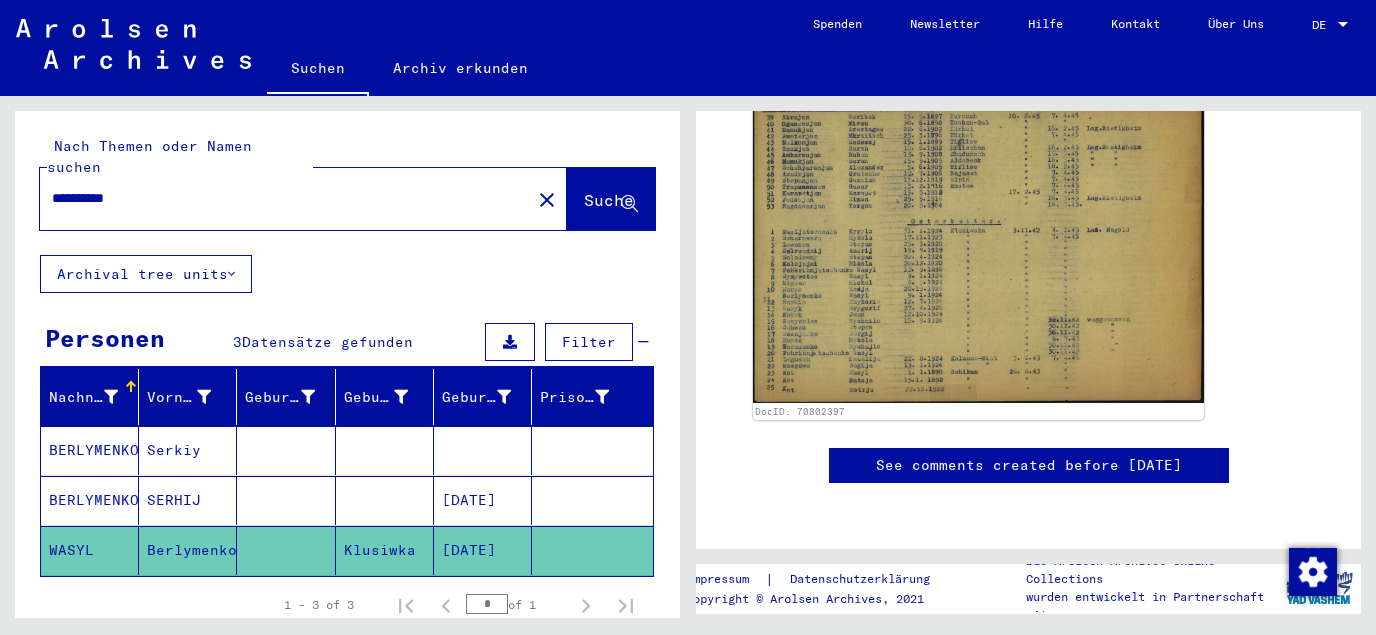 click at bounding box center (483, 500) 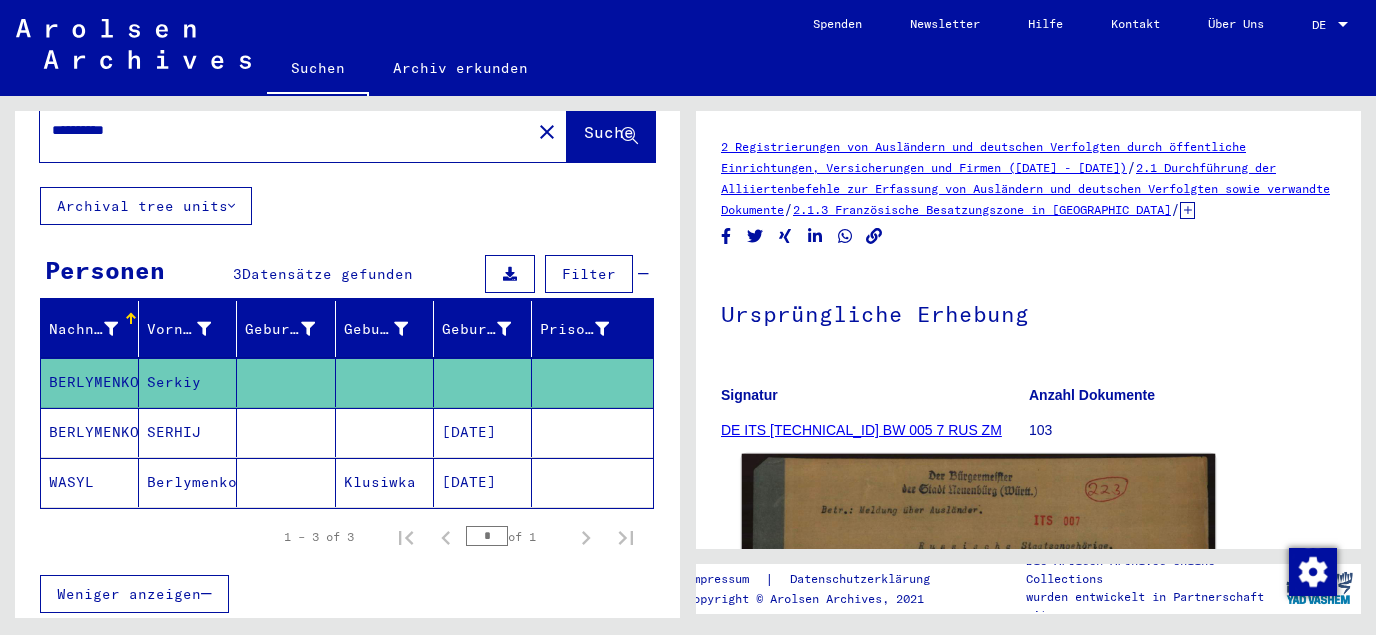 scroll, scrollTop: 108, scrollLeft: 0, axis: vertical 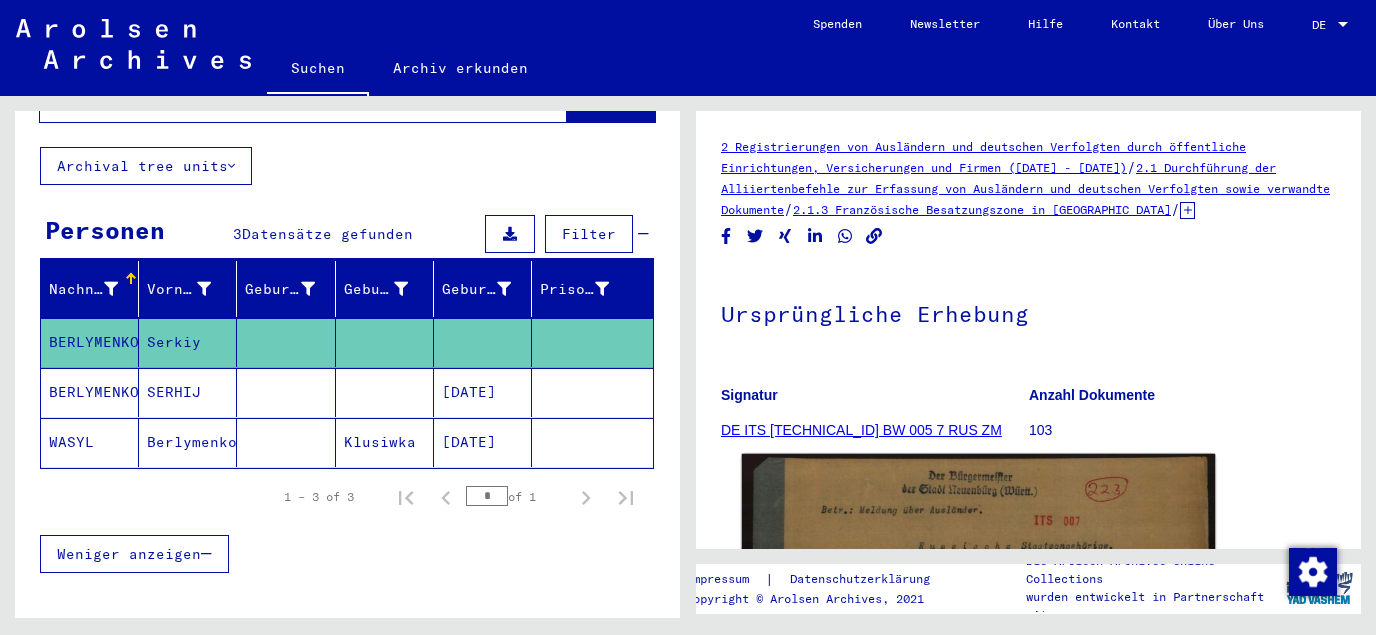 click 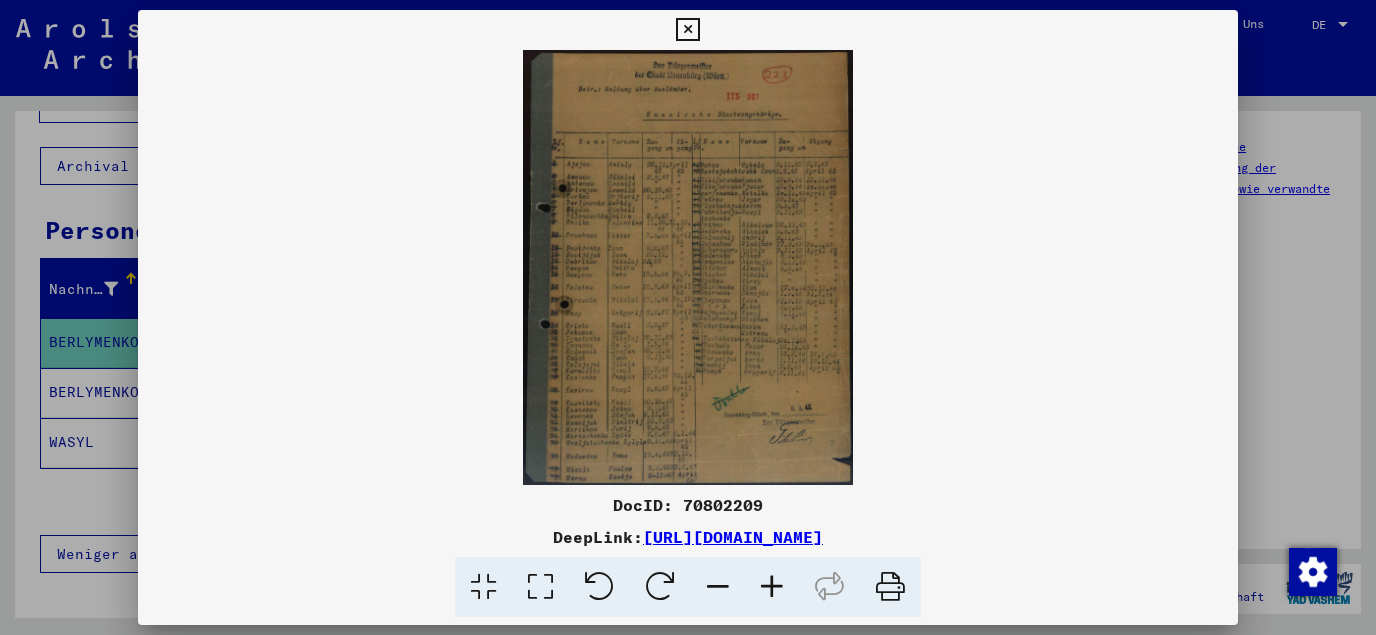 click at bounding box center (540, 587) 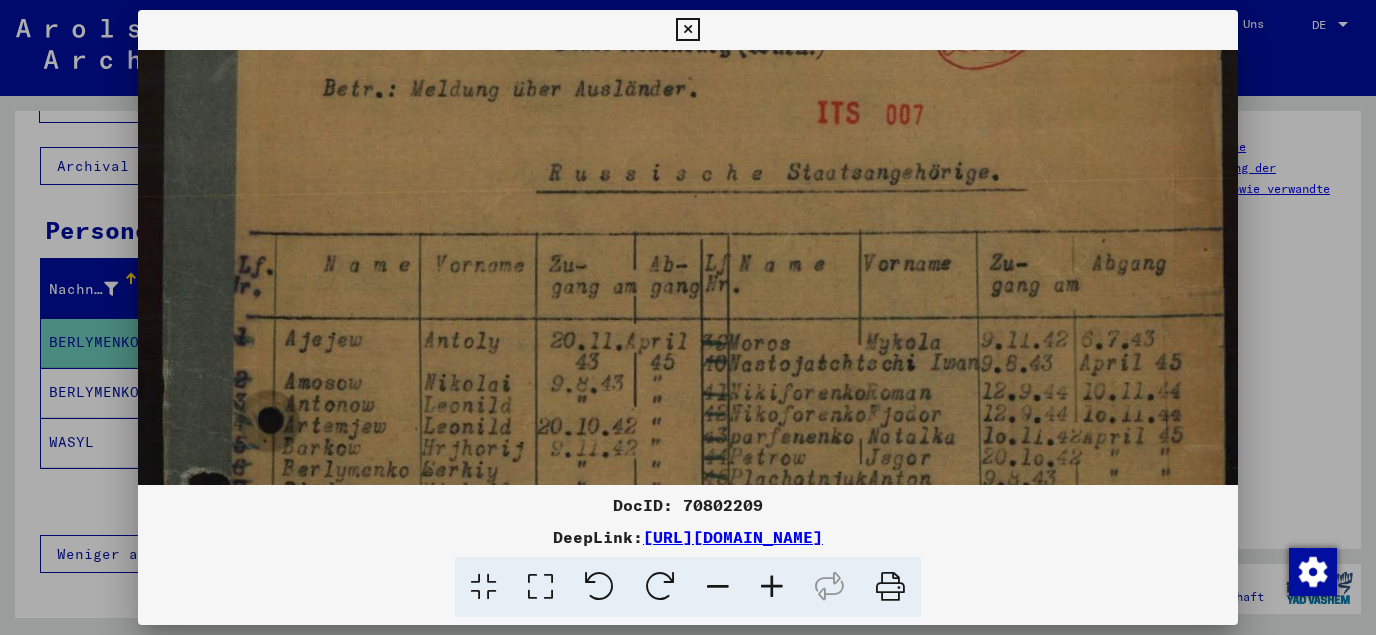 scroll, scrollTop: 90, scrollLeft: 0, axis: vertical 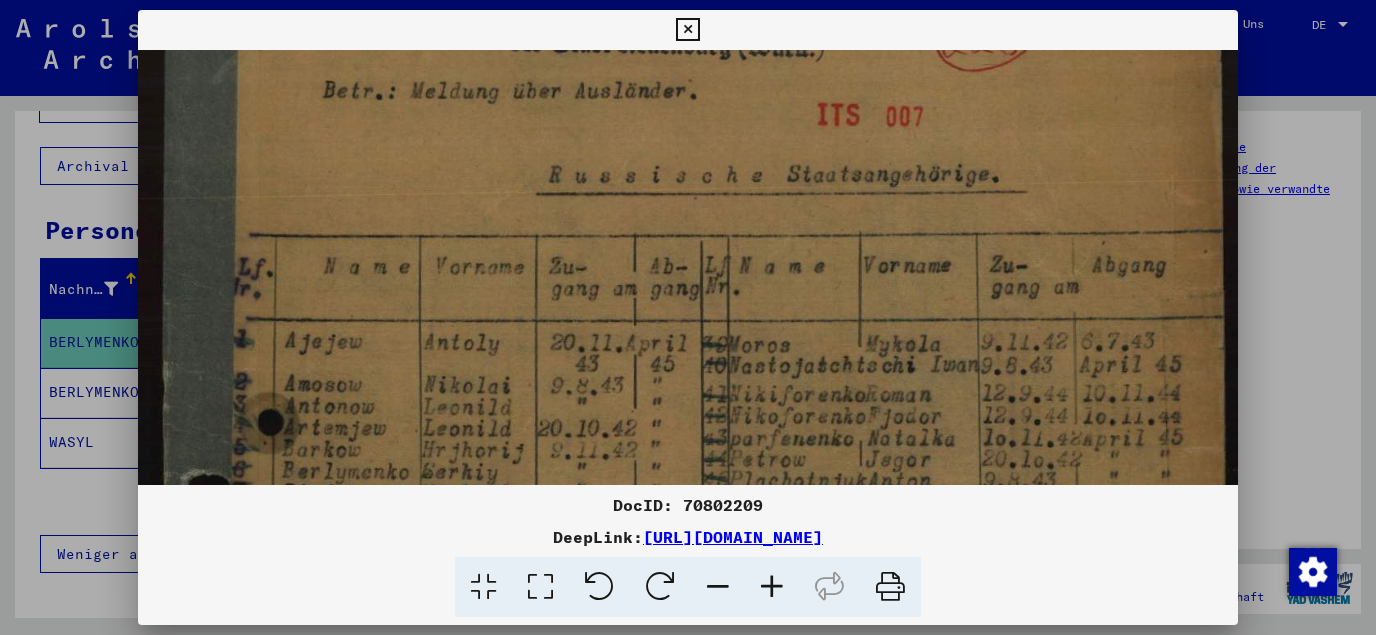 drag, startPoint x: 663, startPoint y: 358, endPoint x: 937, endPoint y: 346, distance: 274.26263 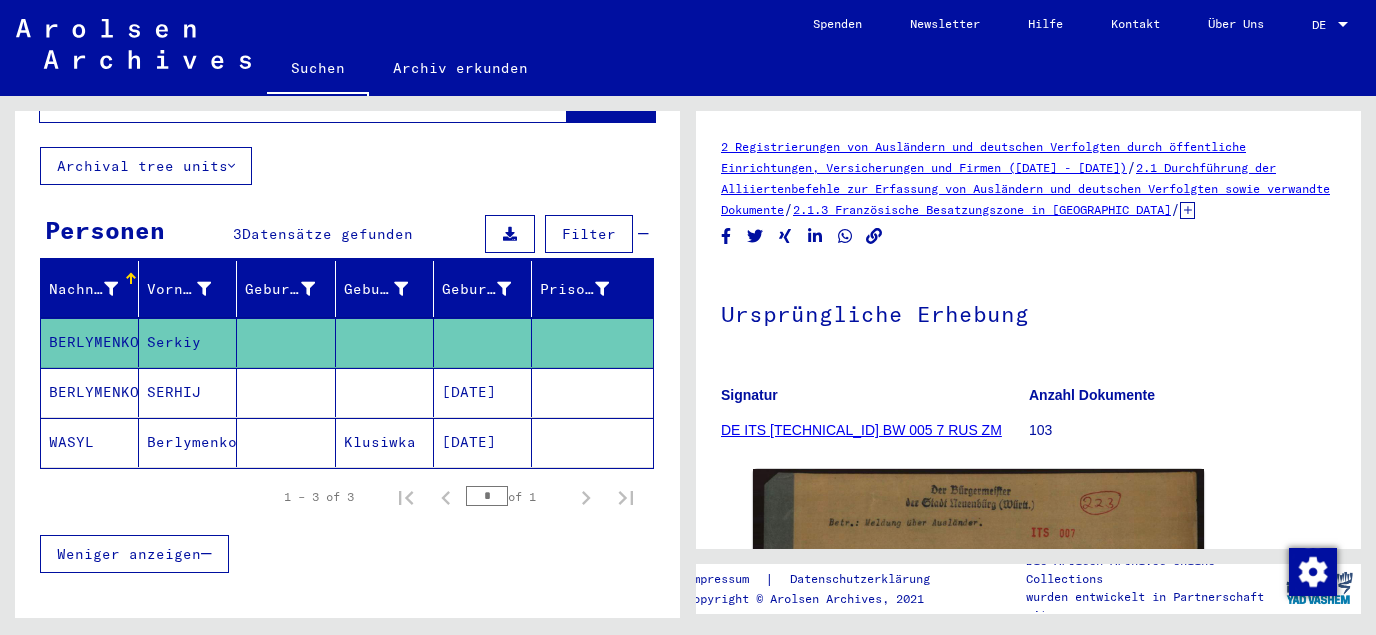 click on "[DATE]" at bounding box center (483, 442) 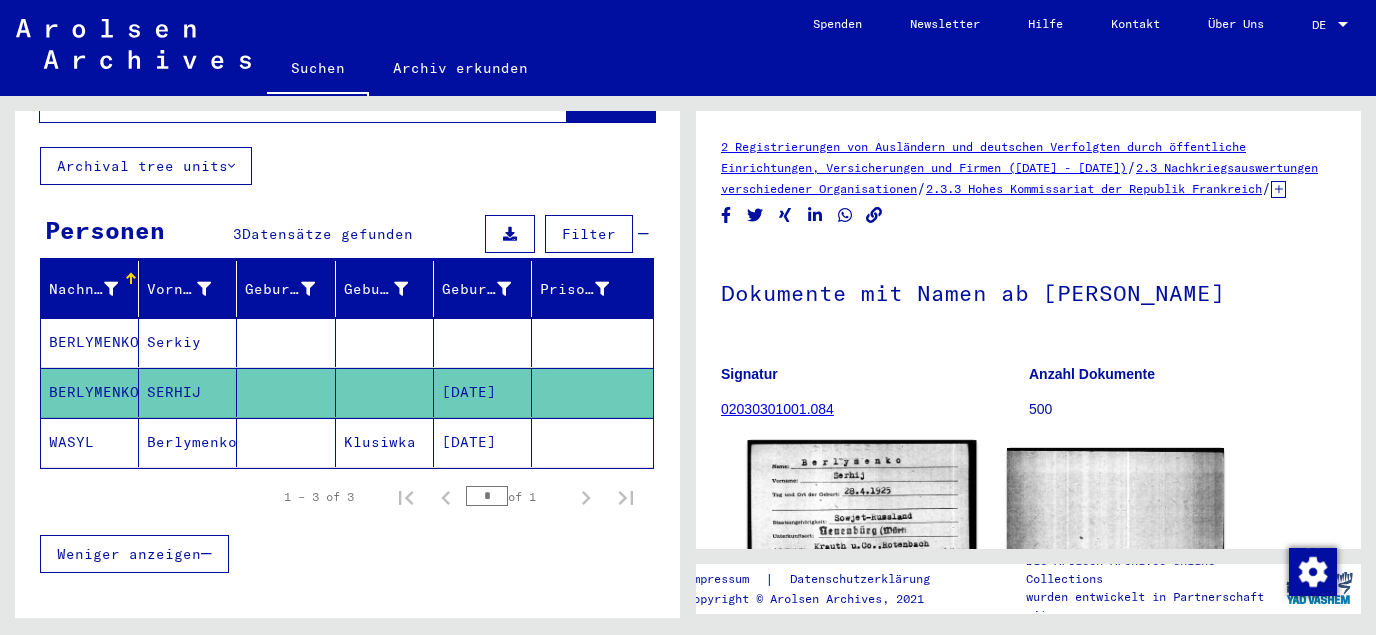 scroll, scrollTop: 108, scrollLeft: 0, axis: vertical 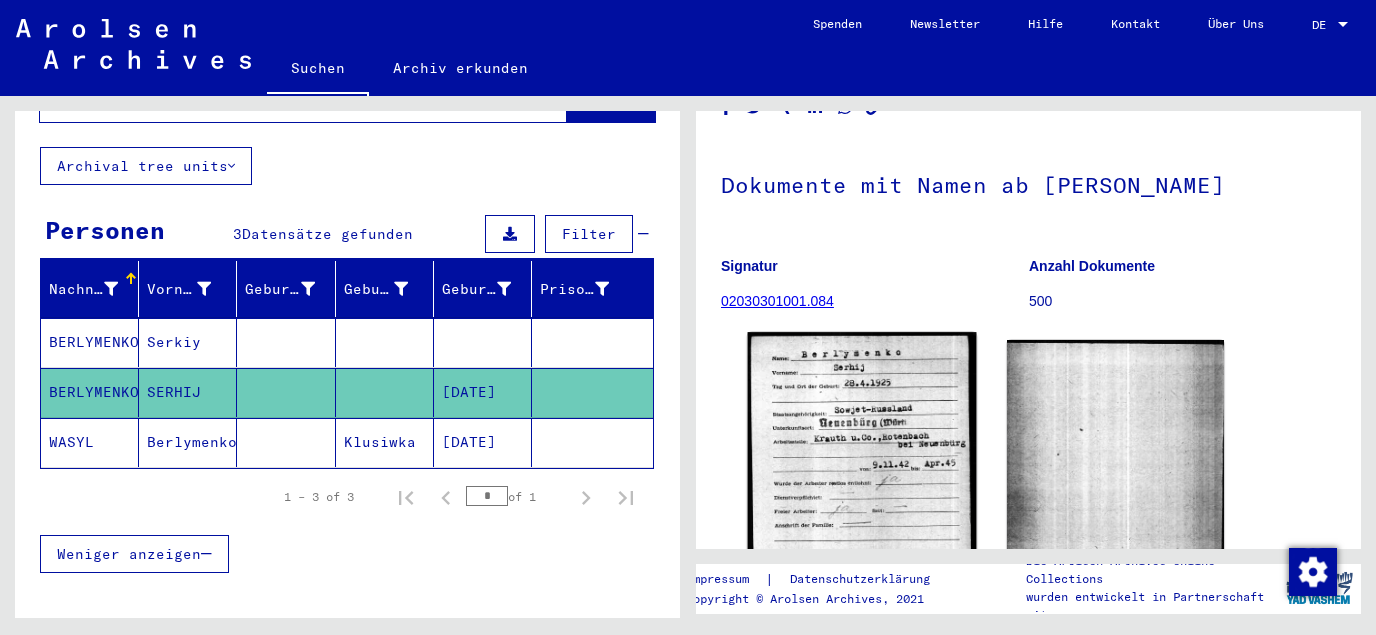 click 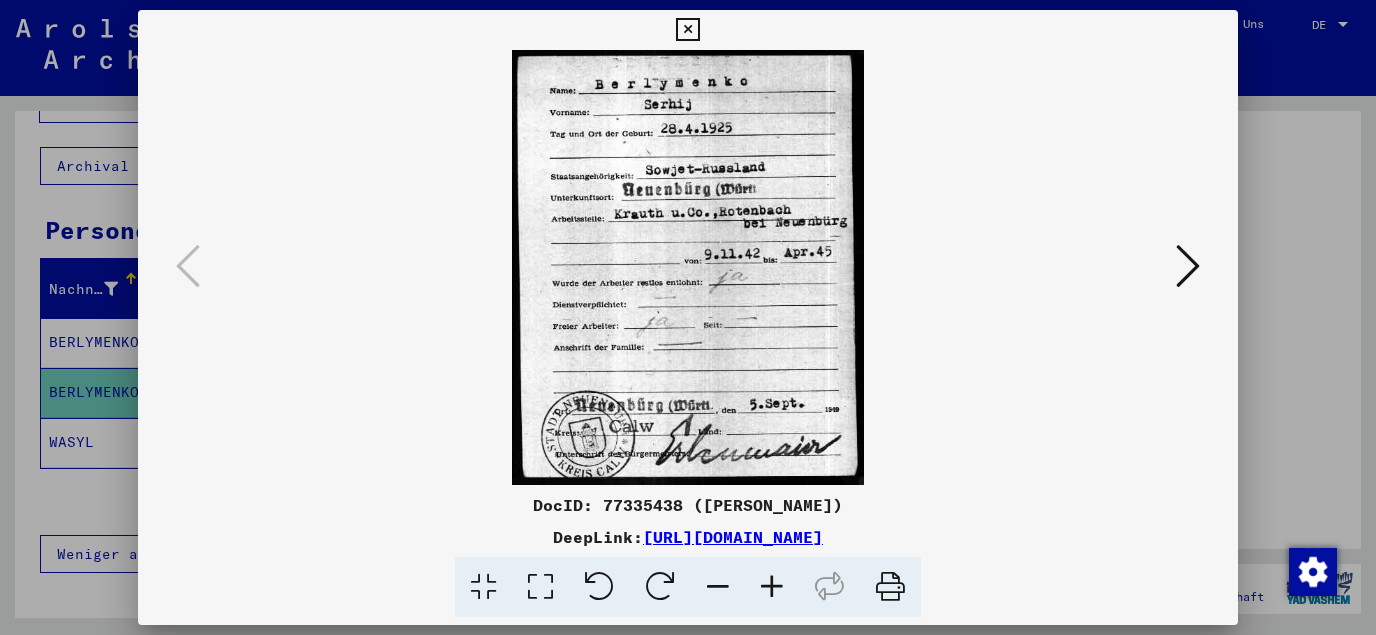 click at bounding box center [540, 587] 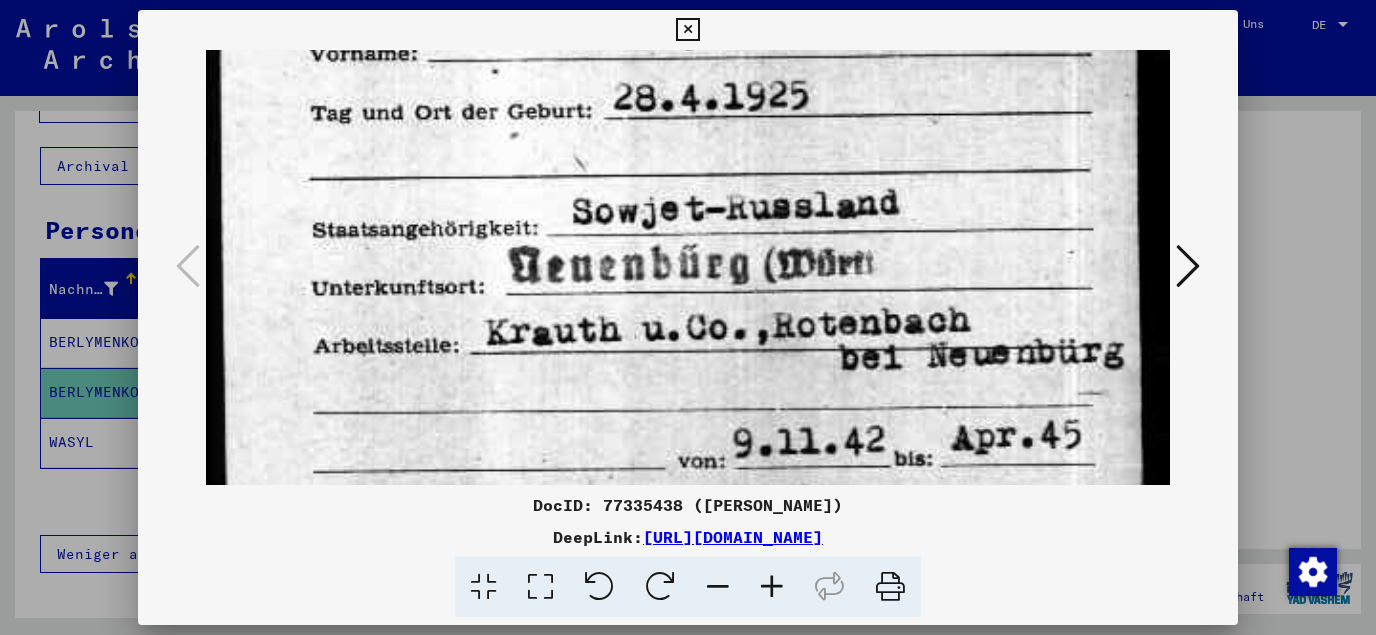 scroll, scrollTop: 218, scrollLeft: 0, axis: vertical 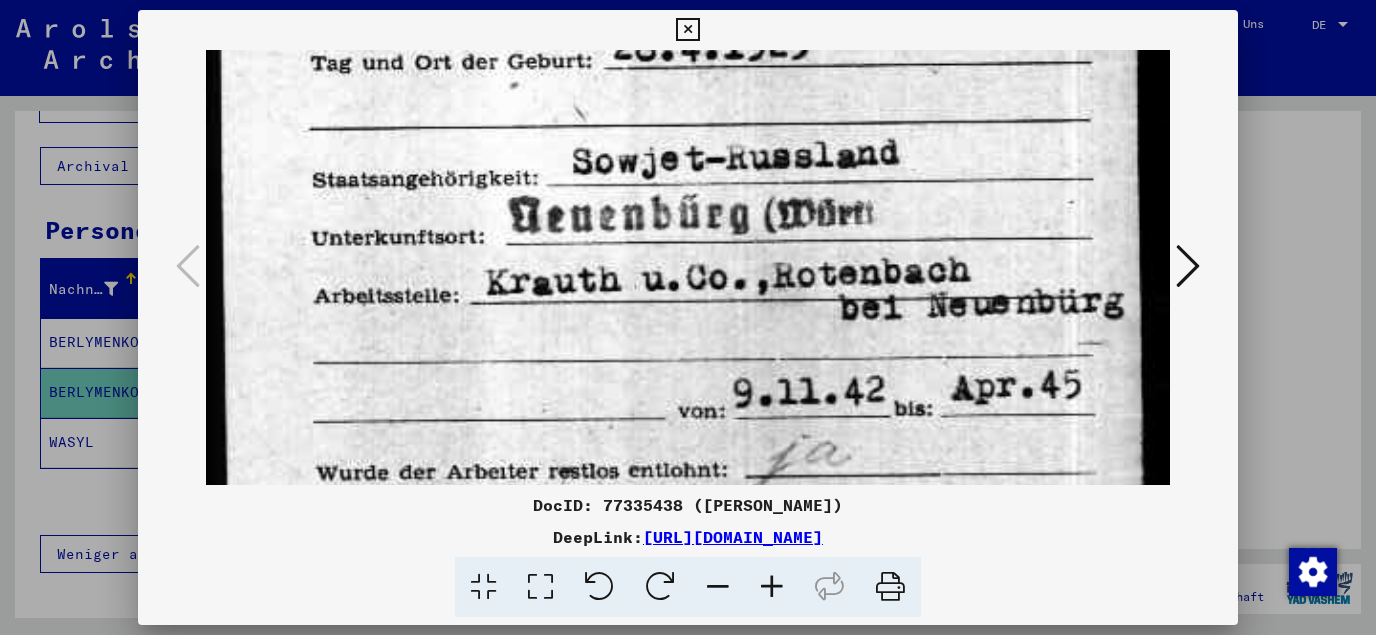 drag, startPoint x: 902, startPoint y: 326, endPoint x: 958, endPoint y: 153, distance: 181.83784 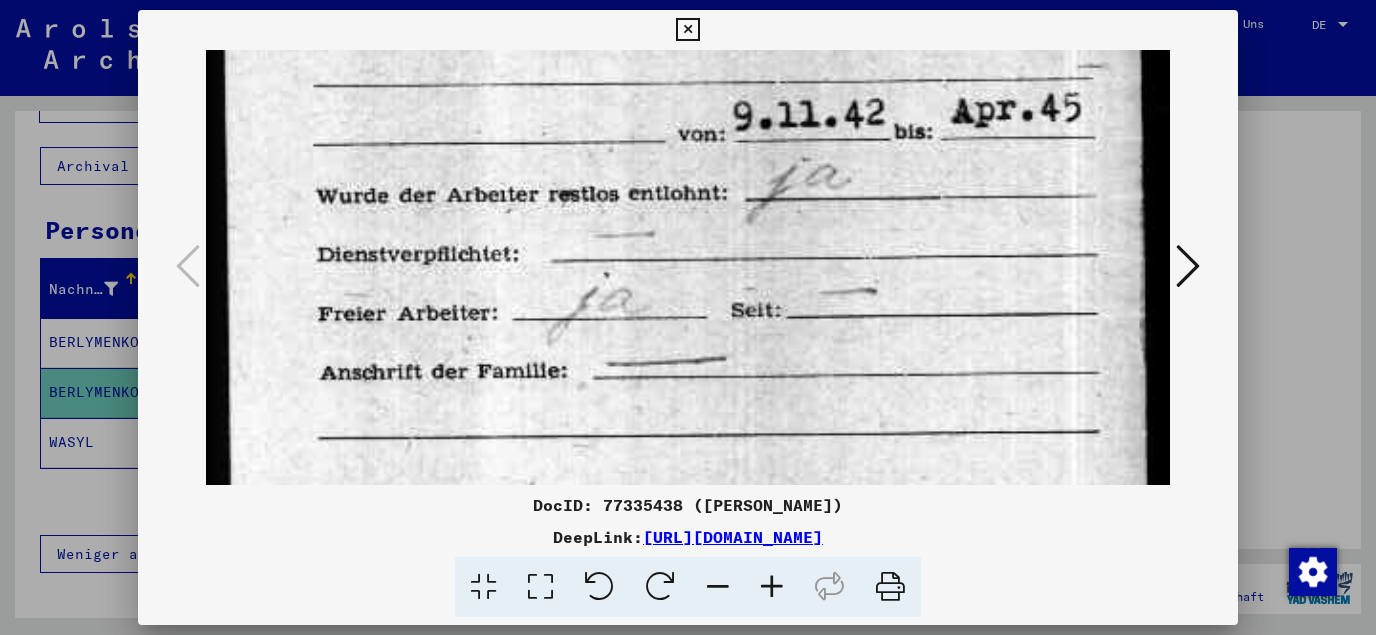 scroll, scrollTop: 540, scrollLeft: 0, axis: vertical 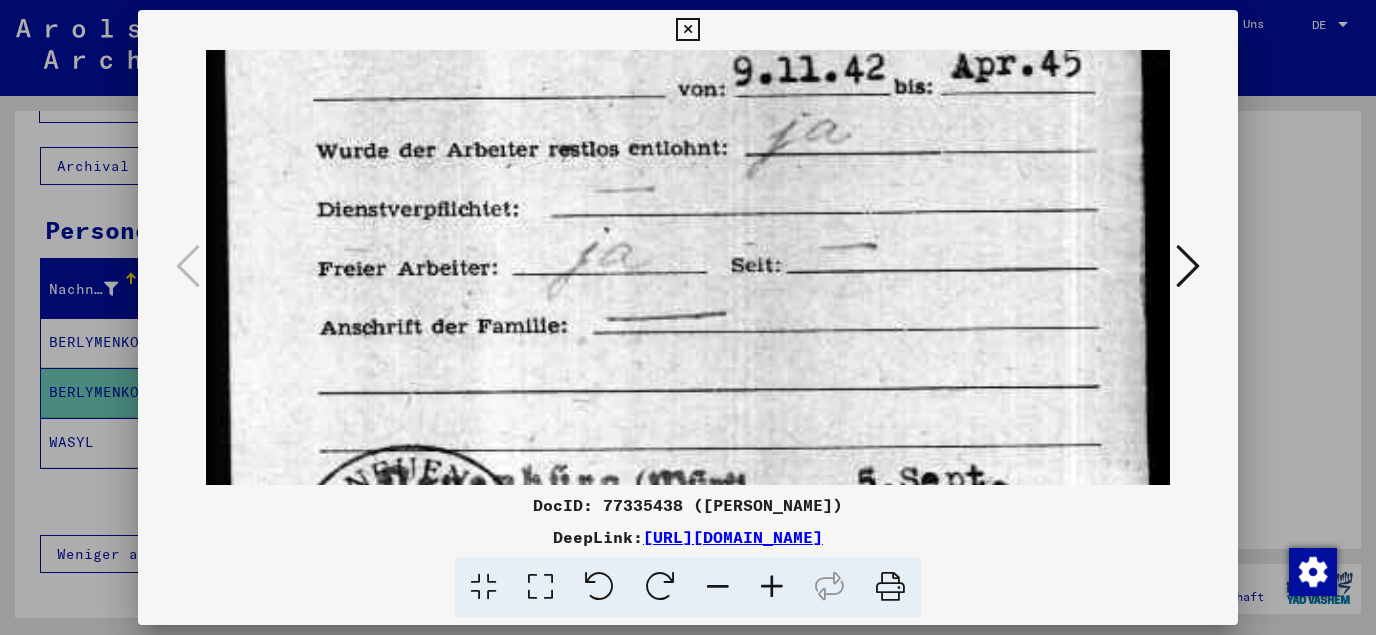 drag, startPoint x: 909, startPoint y: 402, endPoint x: 965, endPoint y: 80, distance: 326.83328 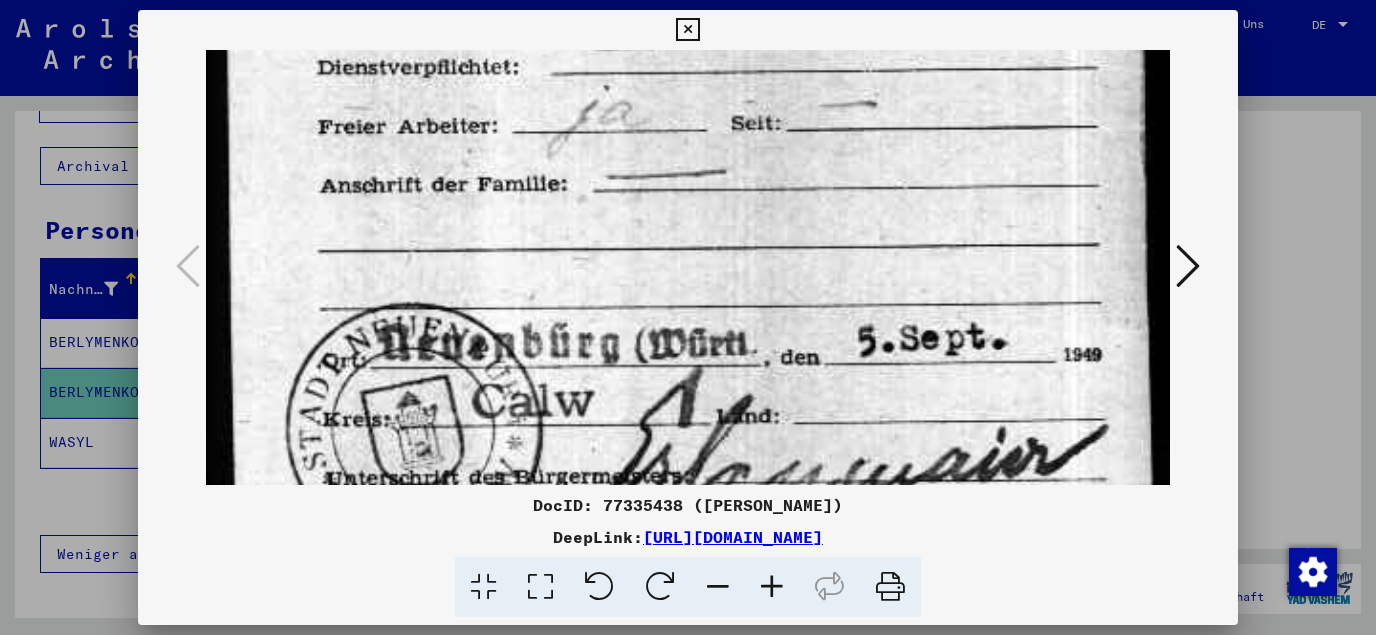 scroll, scrollTop: 770, scrollLeft: 0, axis: vertical 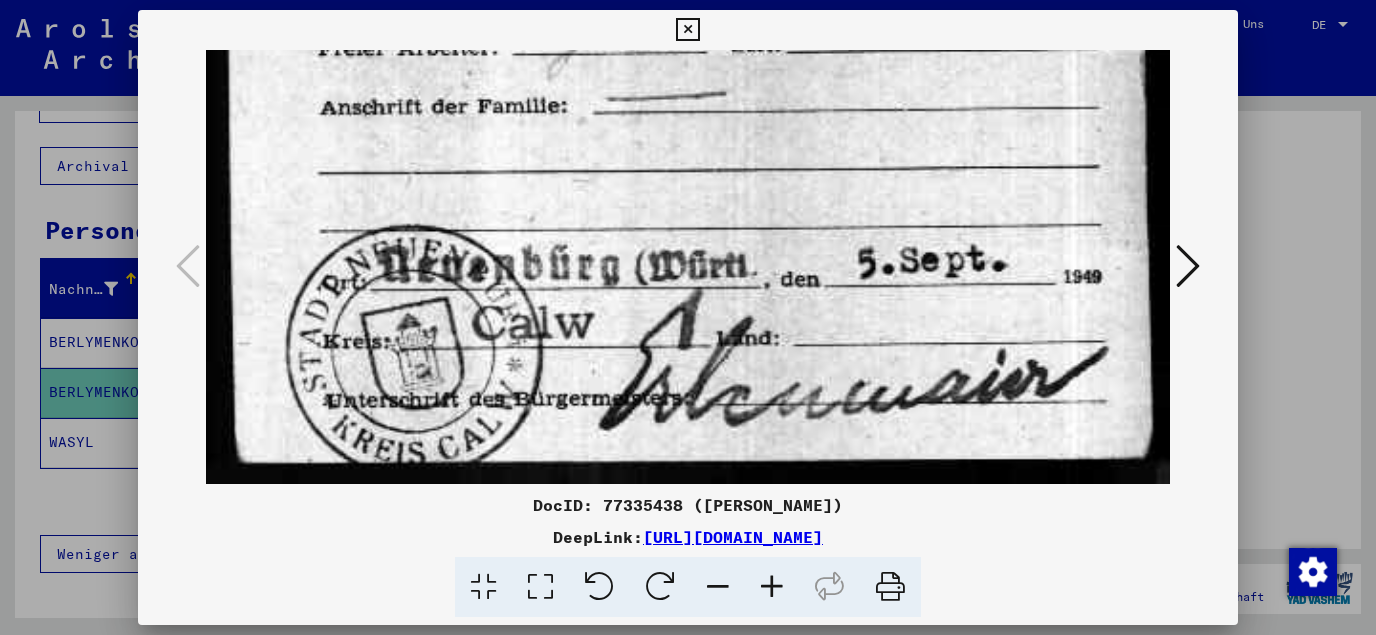 drag, startPoint x: 973, startPoint y: 307, endPoint x: 1044, endPoint y: 43, distance: 273.38068 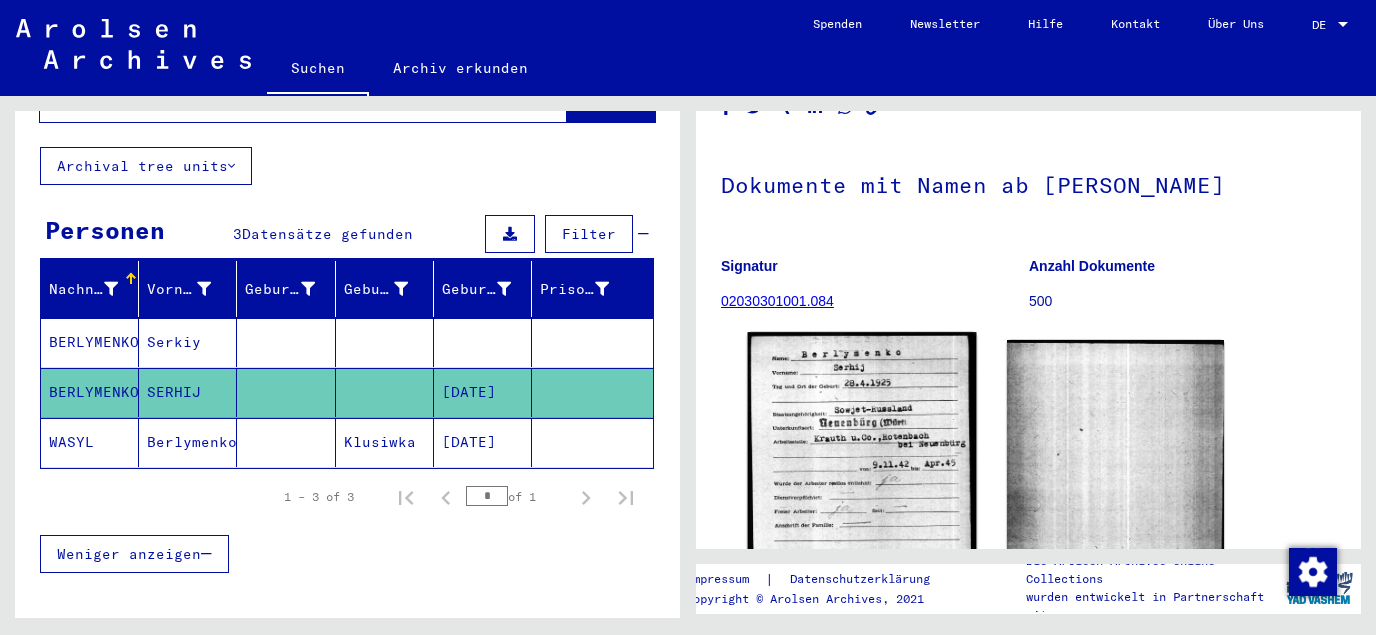 click 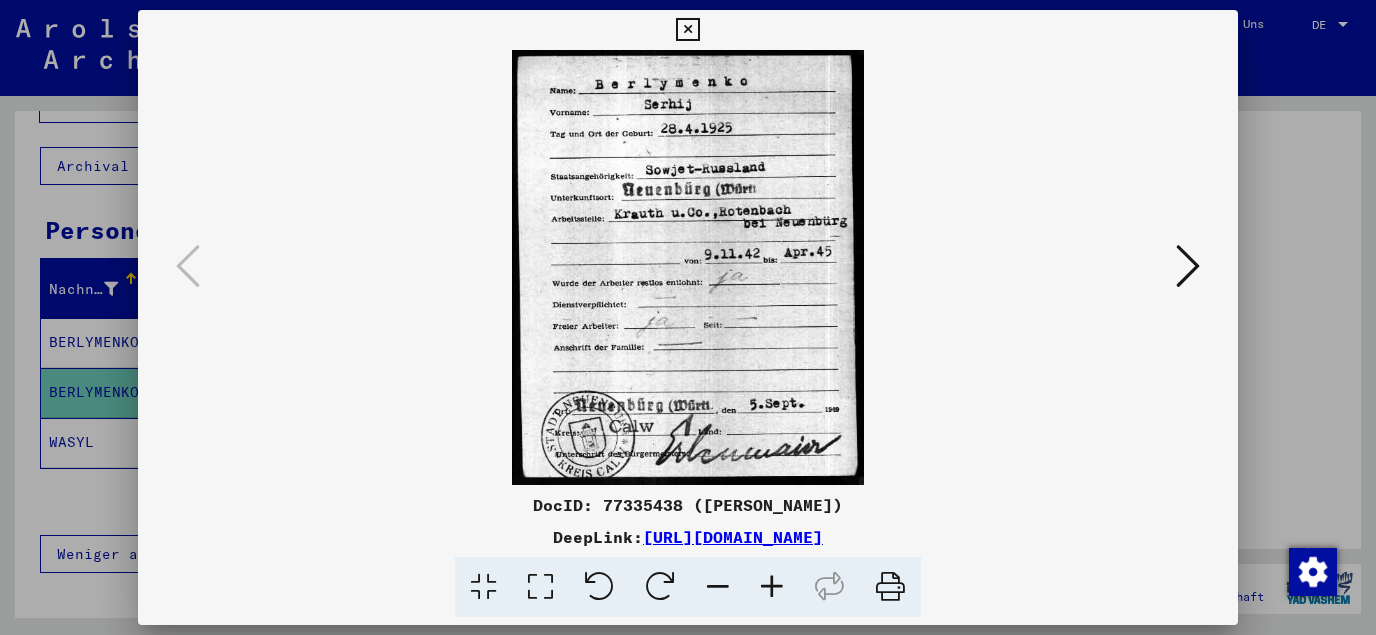 click at bounding box center [687, 30] 